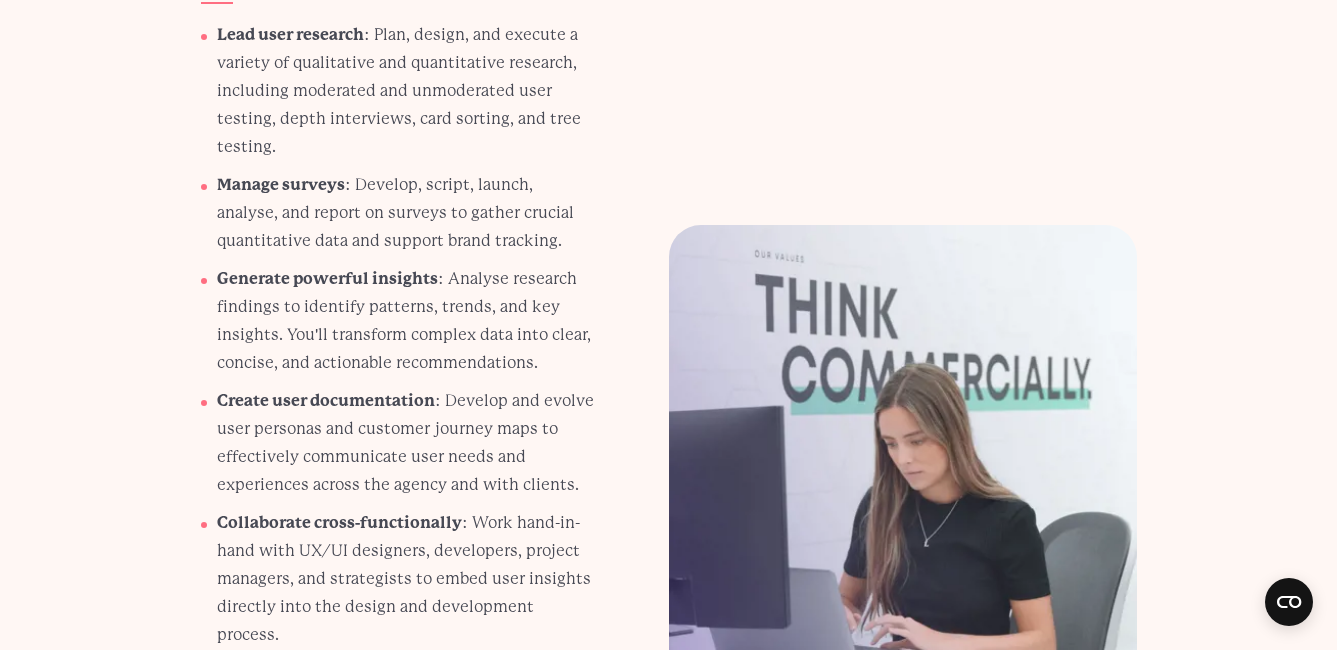 scroll, scrollTop: 912, scrollLeft: 0, axis: vertical 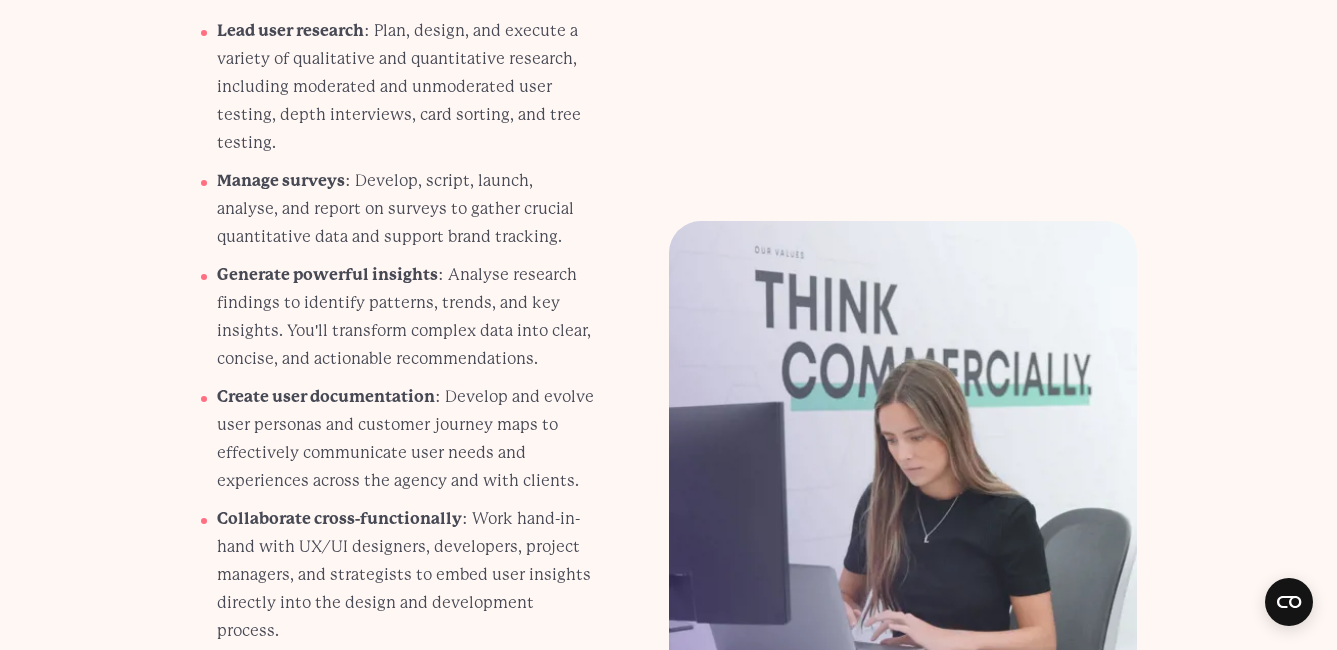 click on "What you'll do
Lead user research : Plan, design, and execute a variety of qualitative and quantitative research, including moderated and unmoderated user testing, depth interviews, card sorting, and tree testing.
Manage surveys : Develop, script, launch, analyse, and report on surveys to gather crucial quantitative data and support brand tracking.
Generate powerful insights : Analyse research findings to identify patterns, trends, and key insights. You'll transform complex data into clear, concise, and actionable recommendations.
Create user documentation : Develop and evolve user personas and customer journey maps to effectively communicate user needs and experiences across the agency and with clients.
Collaborate cross-functionally : Work hand-in-hand with UX/UI designers, developers, project managers, and strategists to embed user insights directly into the design and development process.
Present & report" at bounding box center (435, 455) 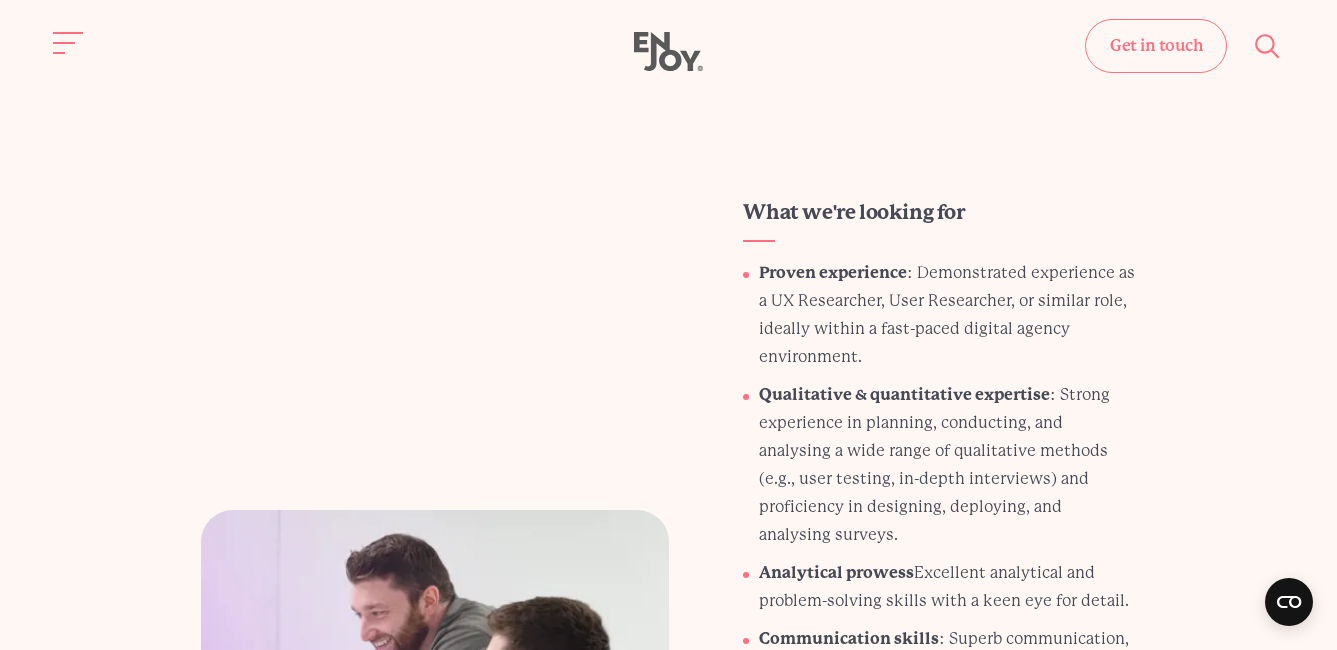 scroll, scrollTop: 1809, scrollLeft: 0, axis: vertical 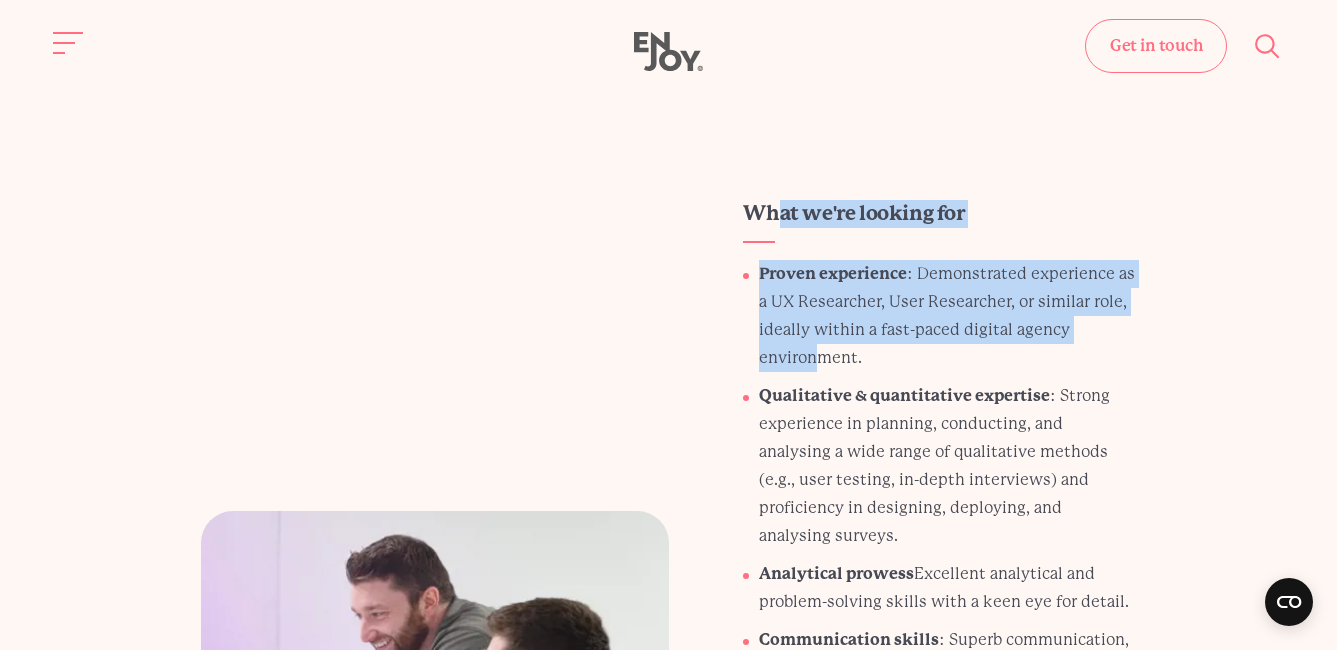 drag, startPoint x: 775, startPoint y: 183, endPoint x: 818, endPoint y: 333, distance: 156.04166 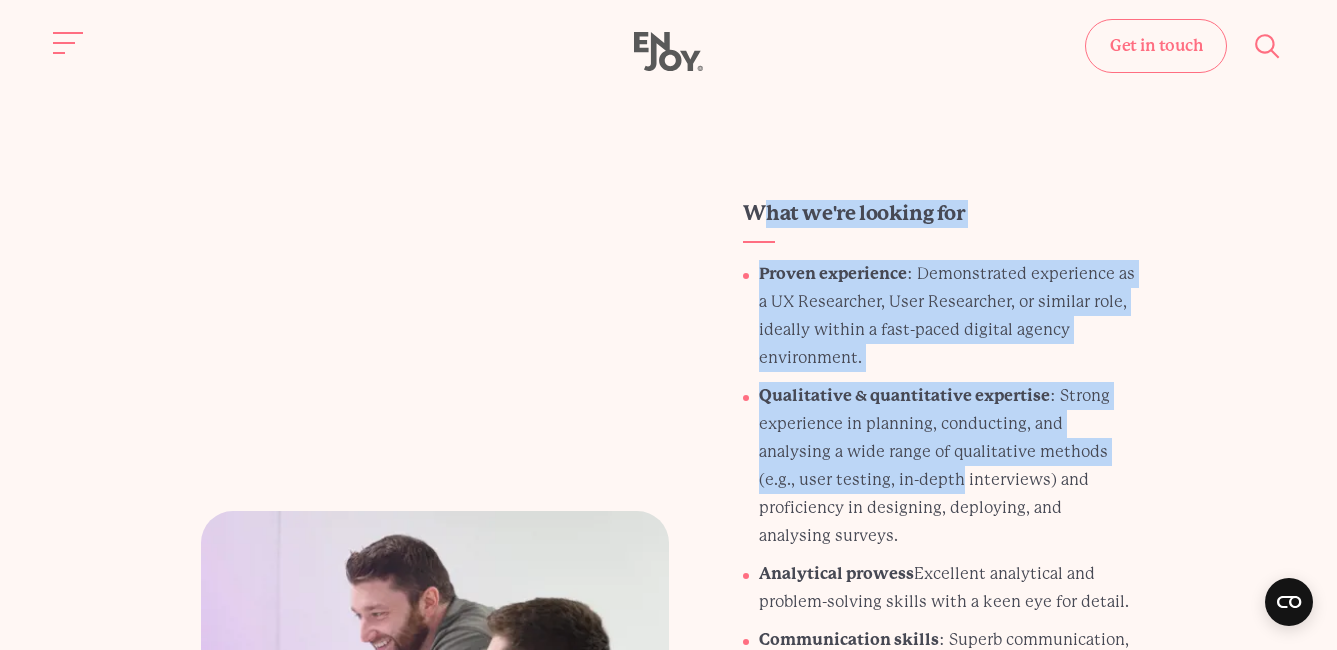 drag, startPoint x: 764, startPoint y: 174, endPoint x: 887, endPoint y: 467, distance: 317.77036 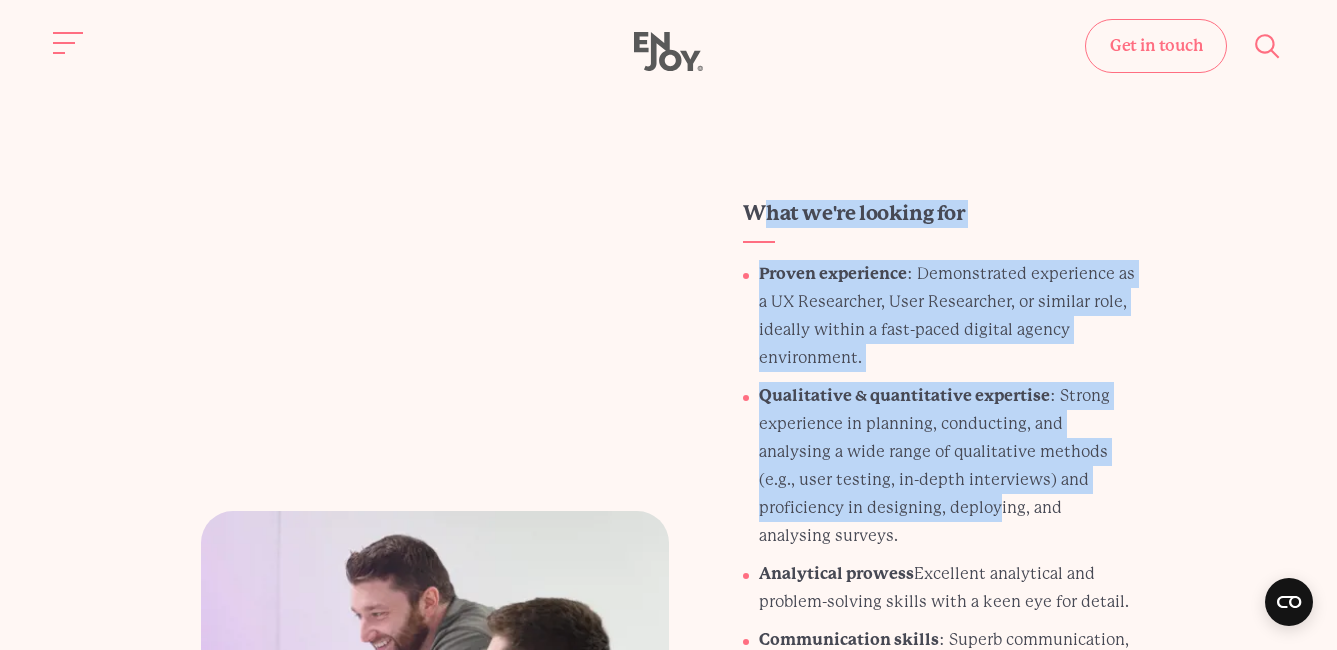 click on "Qualitative & quantitative expertise : Strong experience in planning, conducting, and analysing a wide range of qualitative methods (e.g., user testing, in-depth interviews) and proficiency in designing, deploying, and analysing surveys." at bounding box center [947, 466] 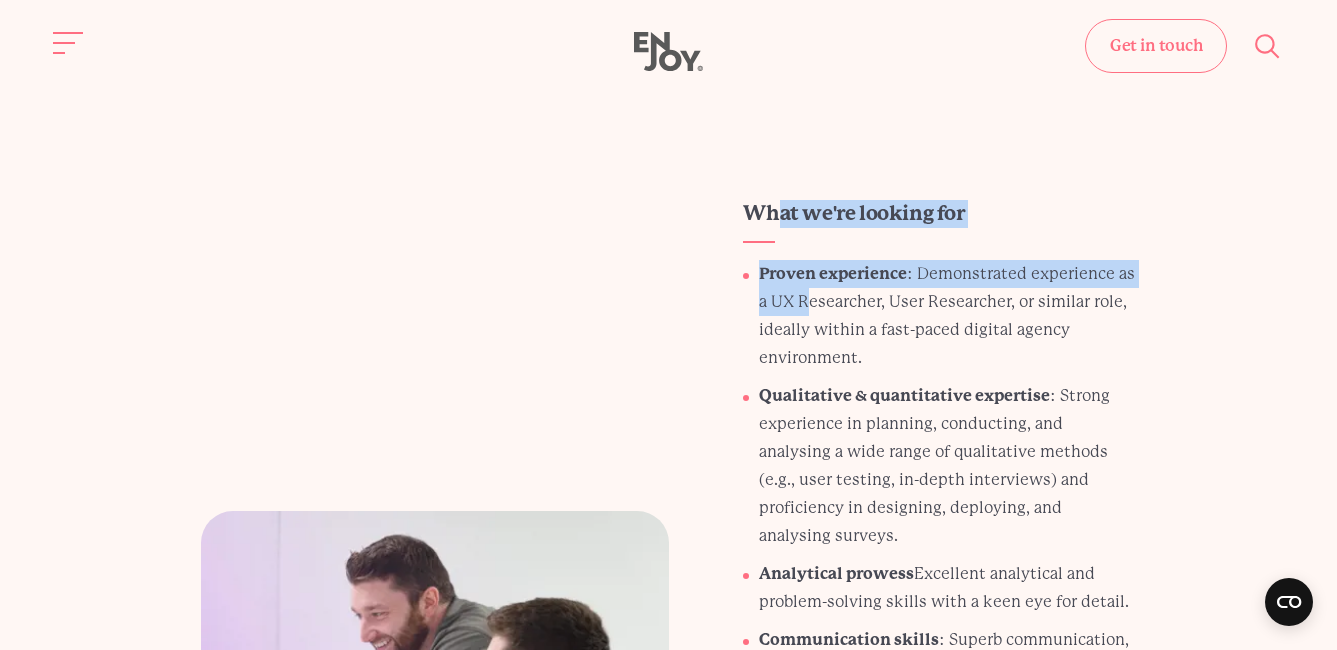 drag, startPoint x: 776, startPoint y: 187, endPoint x: 805, endPoint y: 278, distance: 95.50916 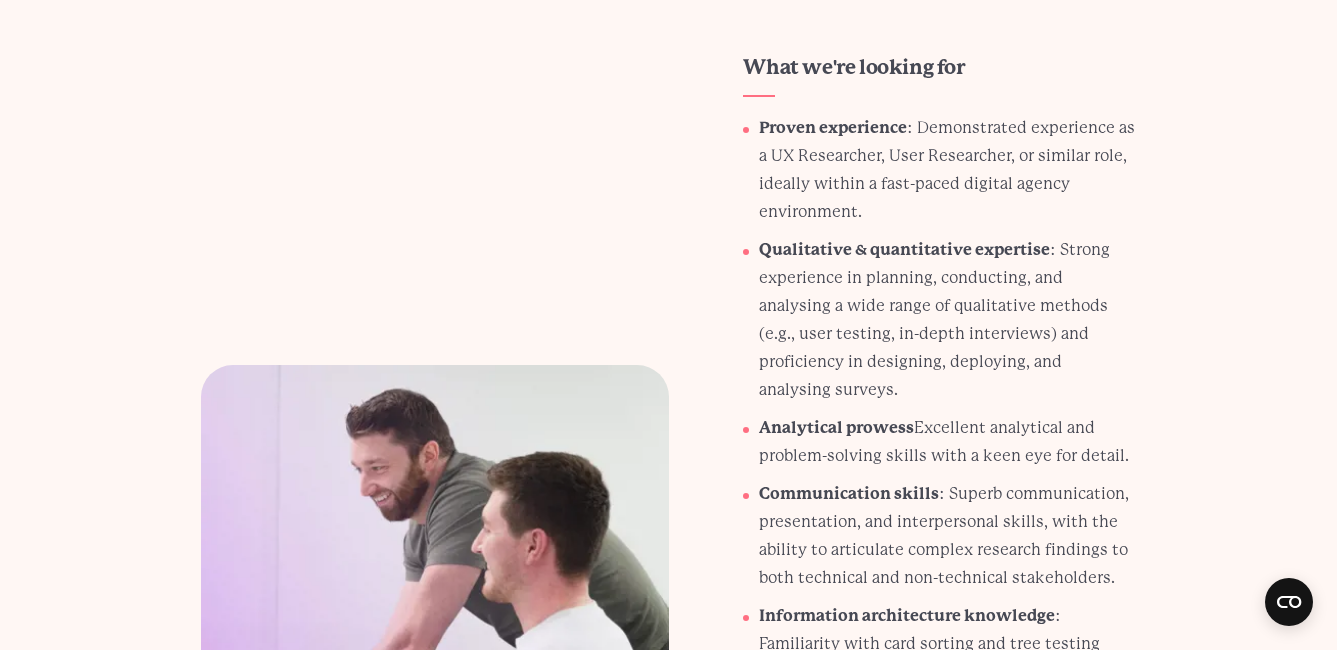 scroll, scrollTop: 1961, scrollLeft: 0, axis: vertical 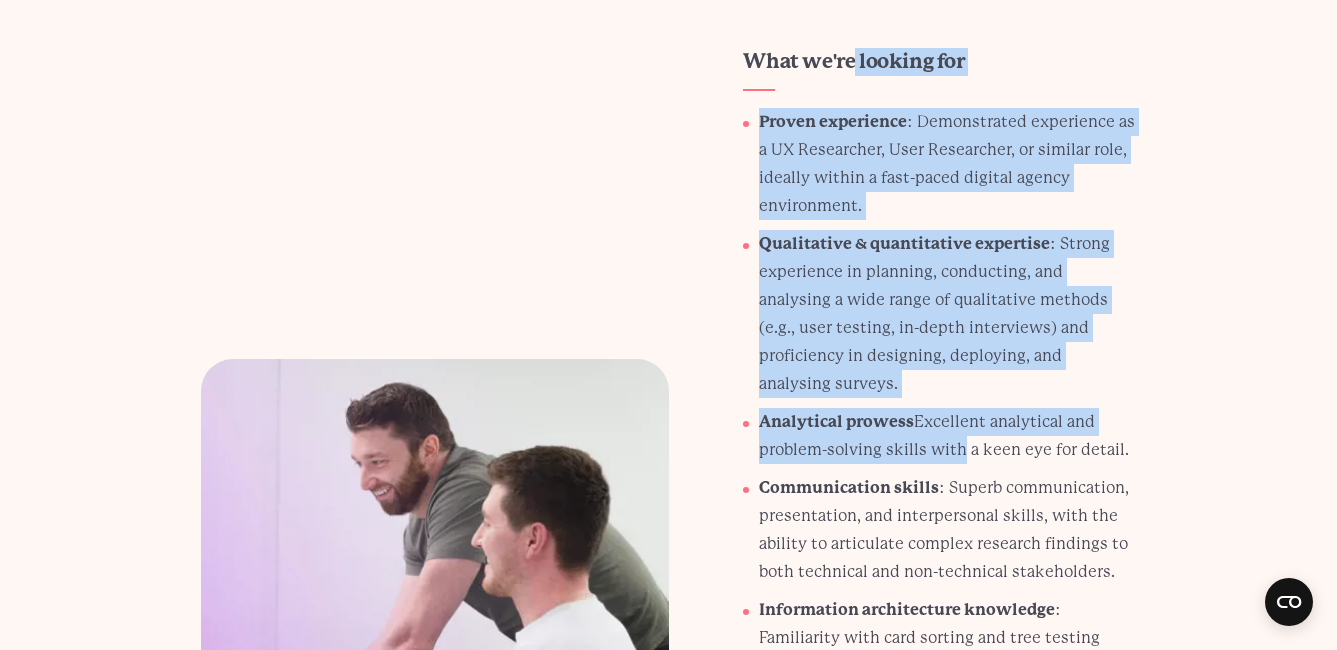drag, startPoint x: 854, startPoint y: 28, endPoint x: 943, endPoint y: 401, distance: 383.47098 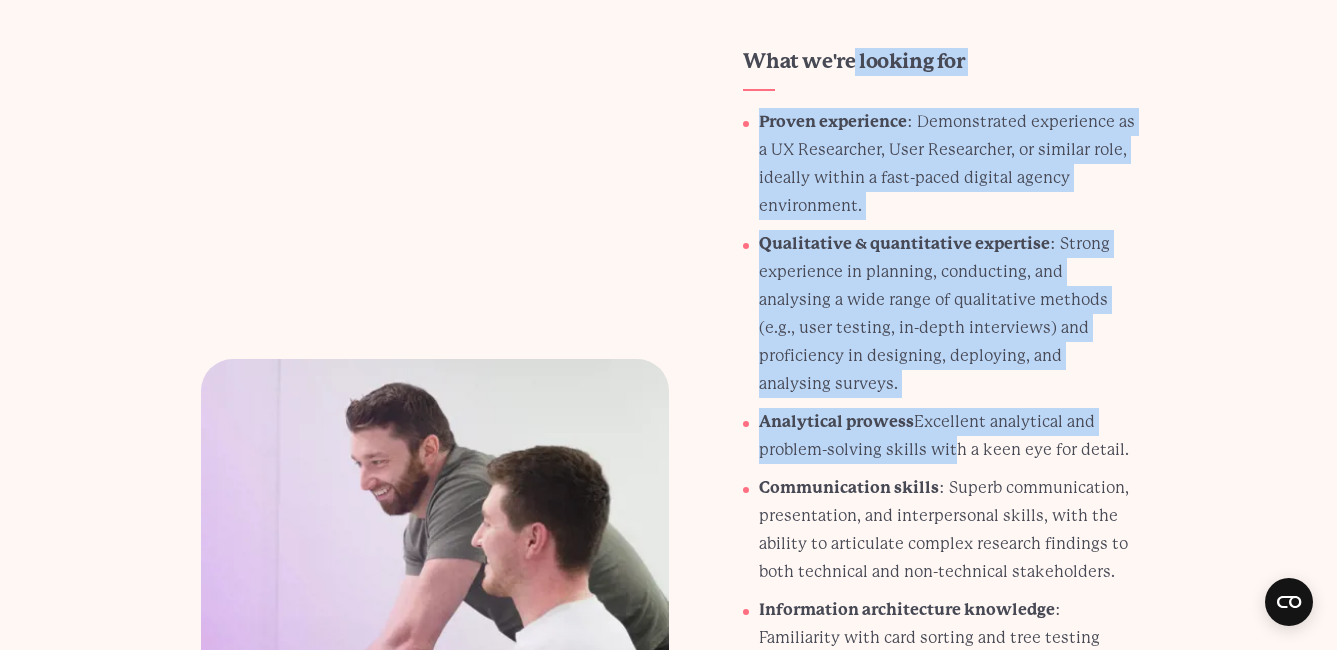 click on "Analytical prowess : Excellent analytical and problem-solving skills with a keen eye for detail." at bounding box center [947, 436] 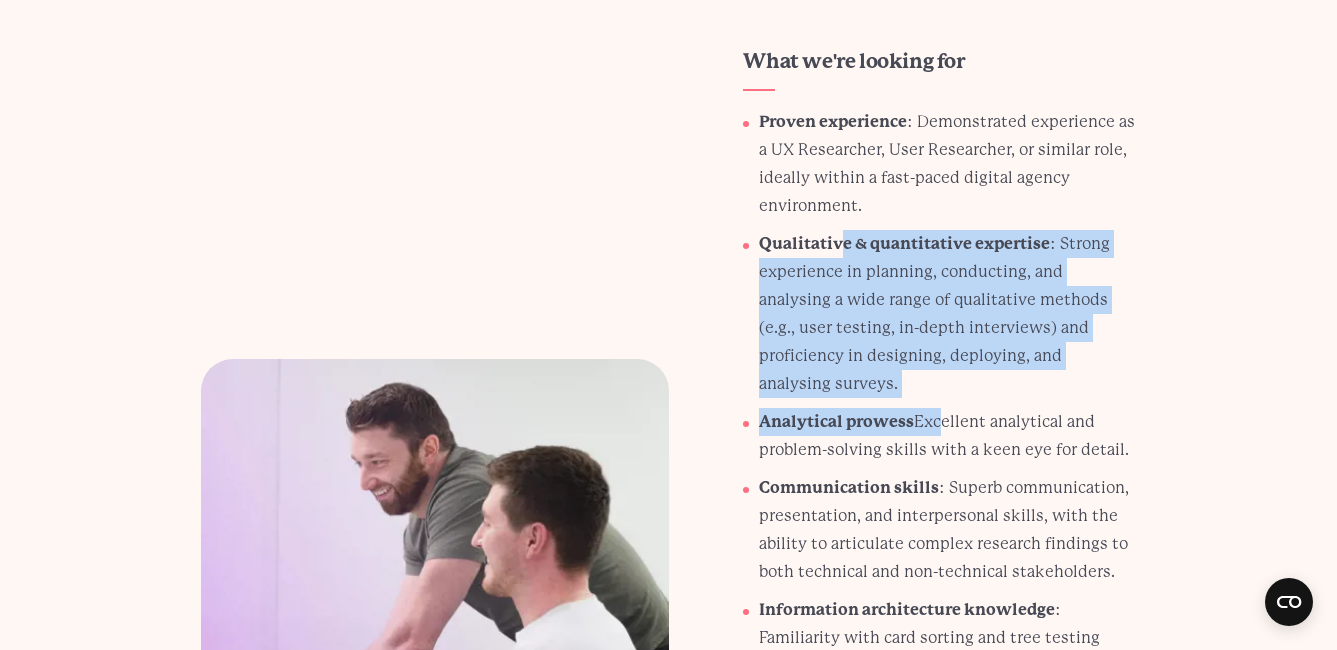 drag, startPoint x: 844, startPoint y: 203, endPoint x: 938, endPoint y: 386, distance: 205.73041 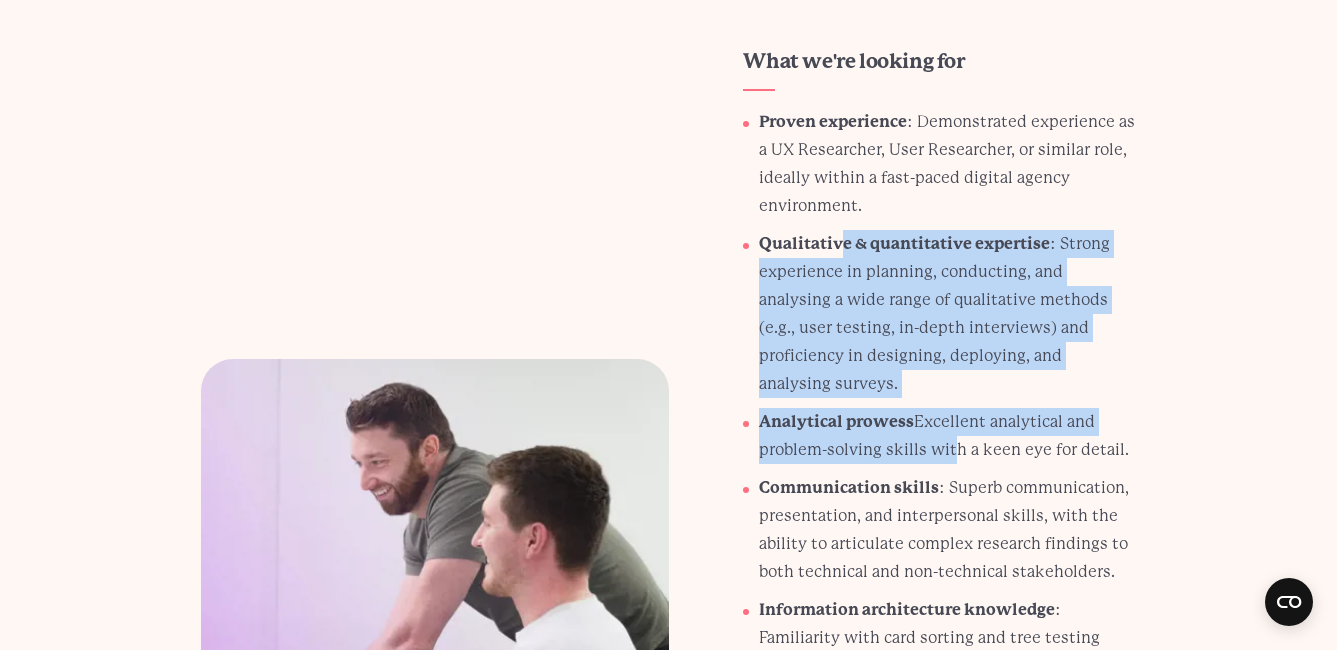 click on "Analytical prowess : Excellent analytical and problem-solving skills with a keen eye for detail." at bounding box center [947, 436] 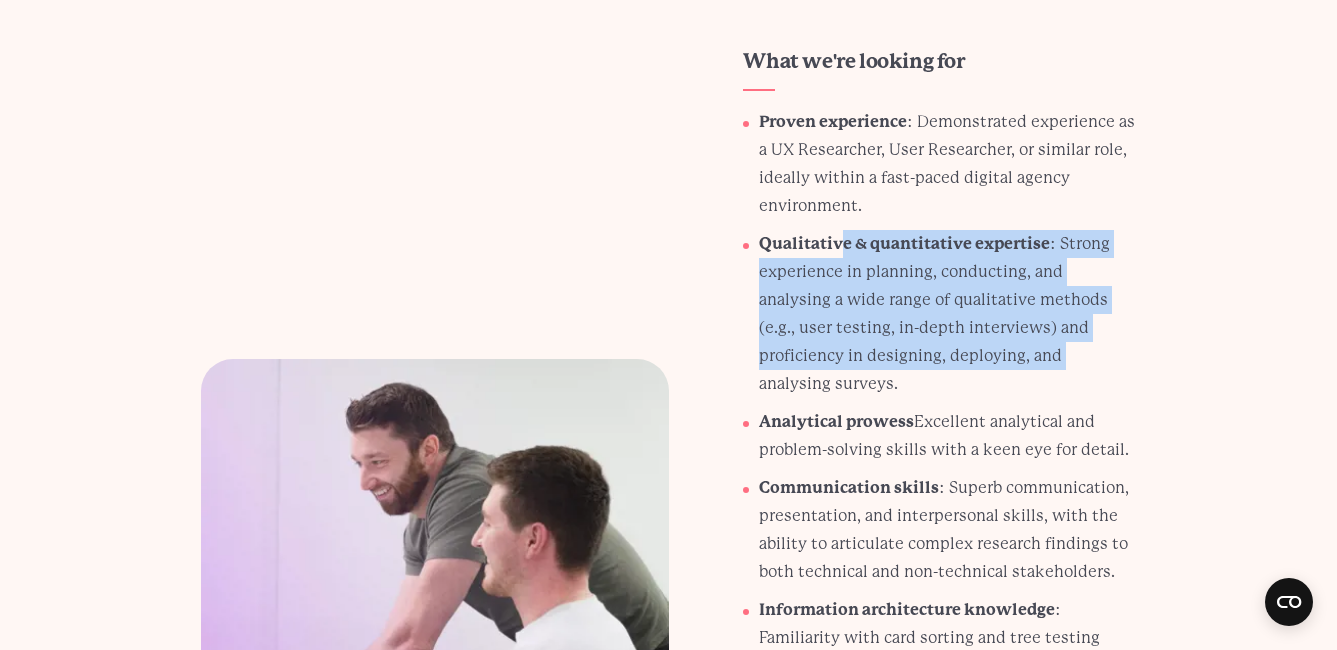 drag, startPoint x: 845, startPoint y: 204, endPoint x: 953, endPoint y: 335, distance: 169.77927 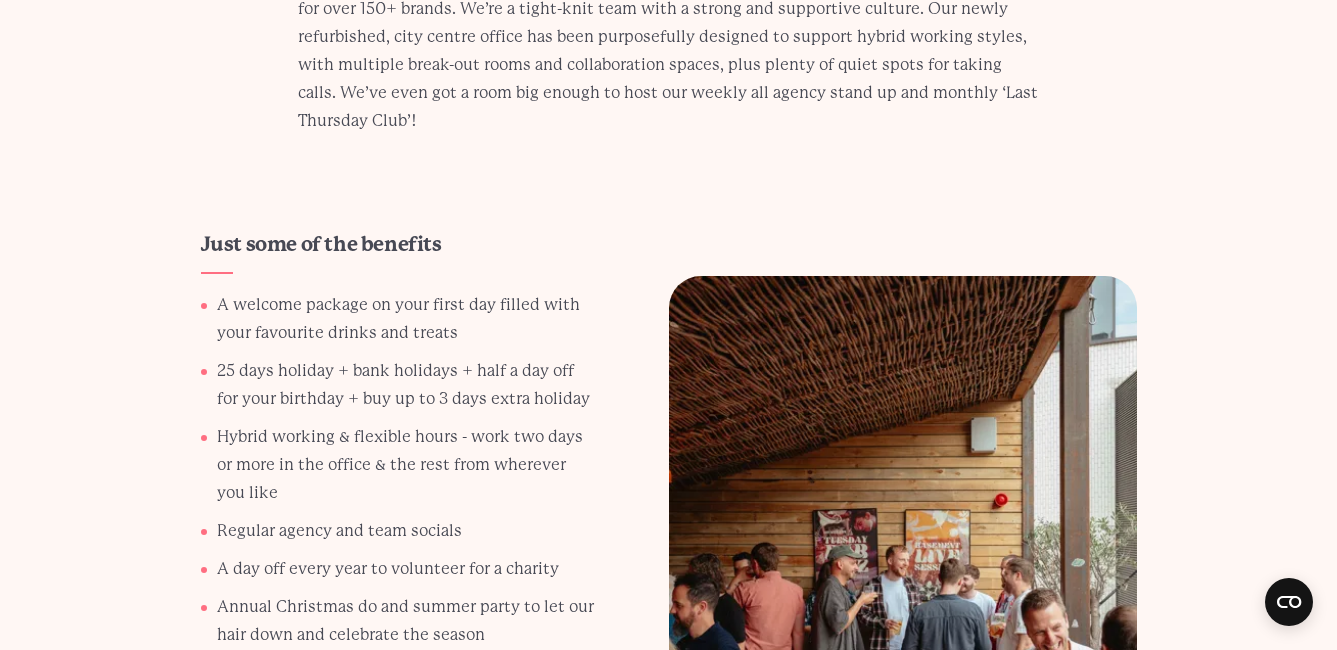 scroll, scrollTop: 3334, scrollLeft: 0, axis: vertical 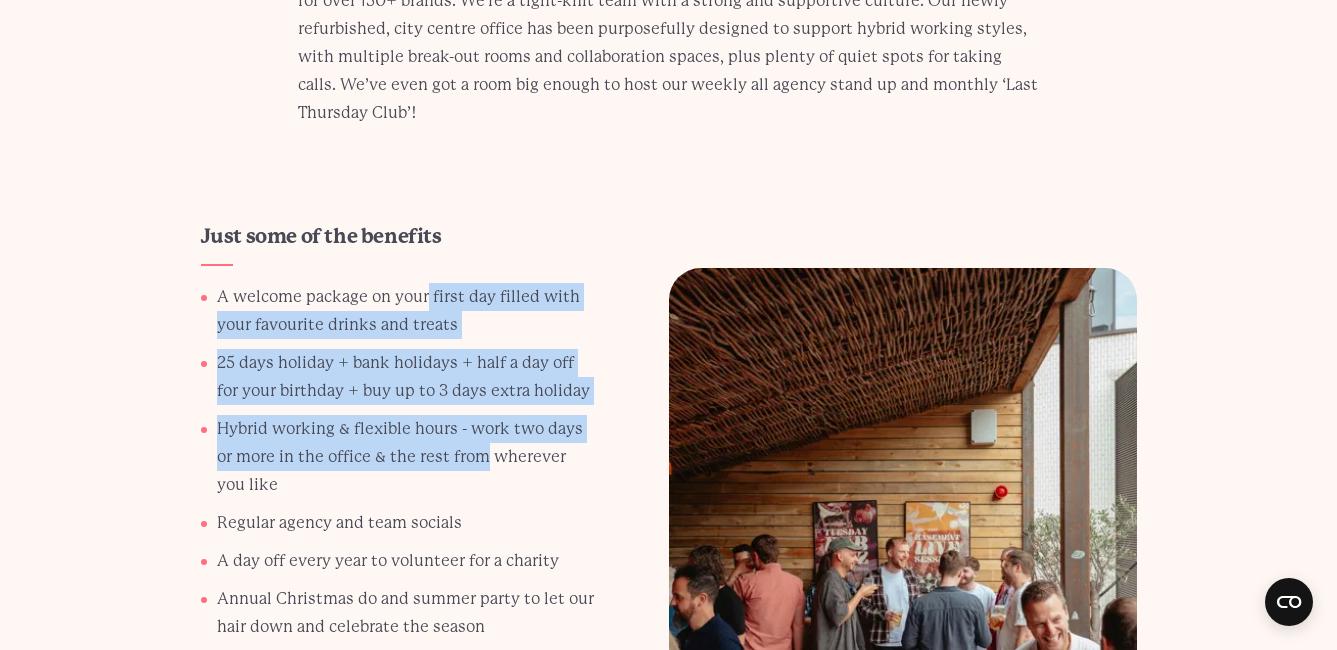 drag, startPoint x: 425, startPoint y: 241, endPoint x: 485, endPoint y: 397, distance: 167.14066 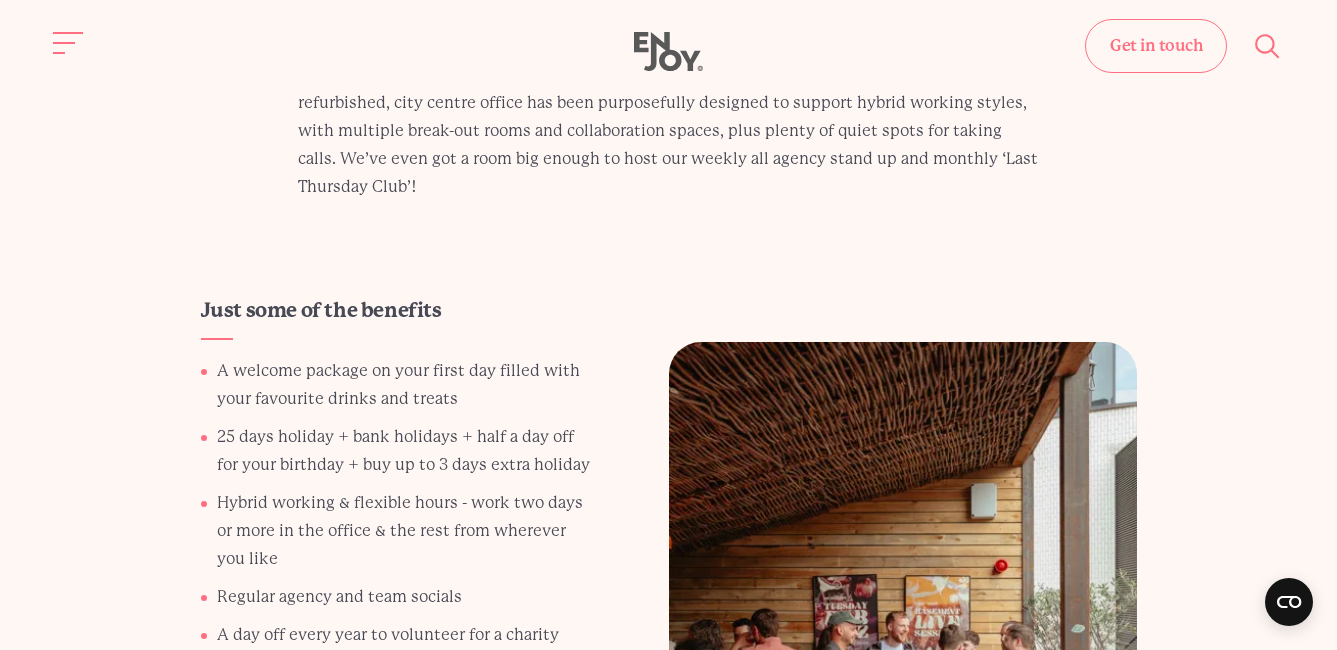scroll, scrollTop: 3259, scrollLeft: 0, axis: vertical 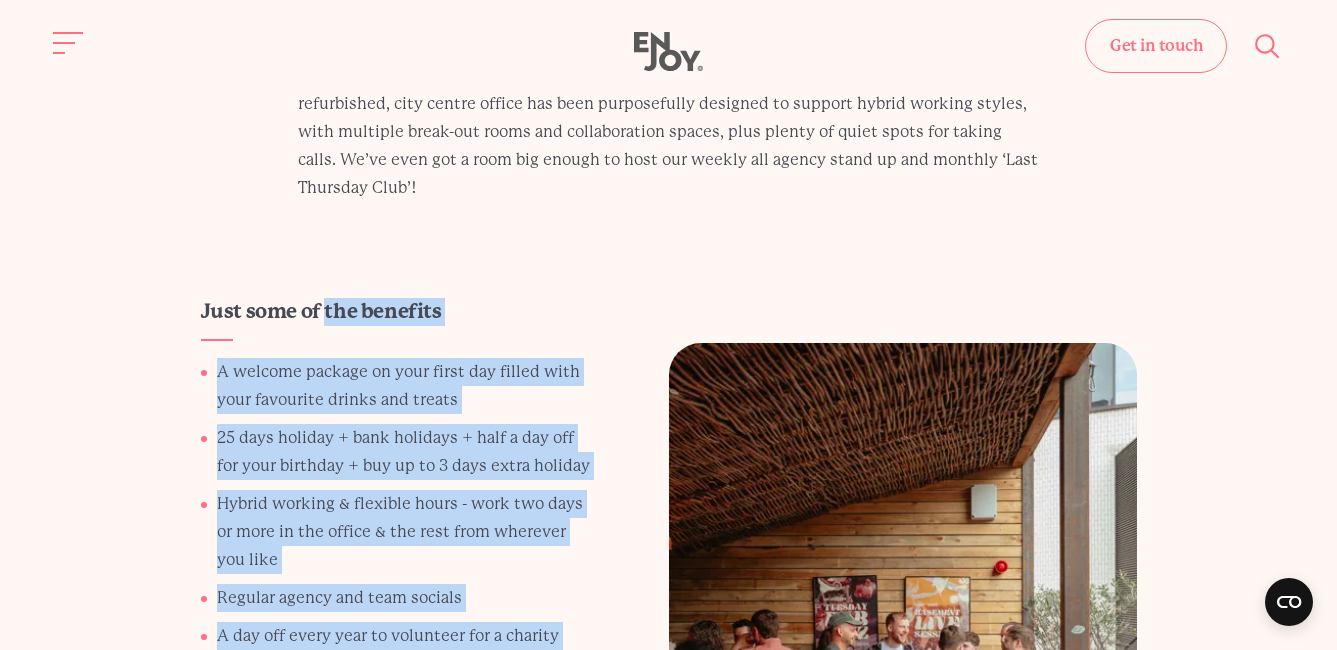 drag, startPoint x: 325, startPoint y: 255, endPoint x: 482, endPoint y: 639, distance: 414.8554 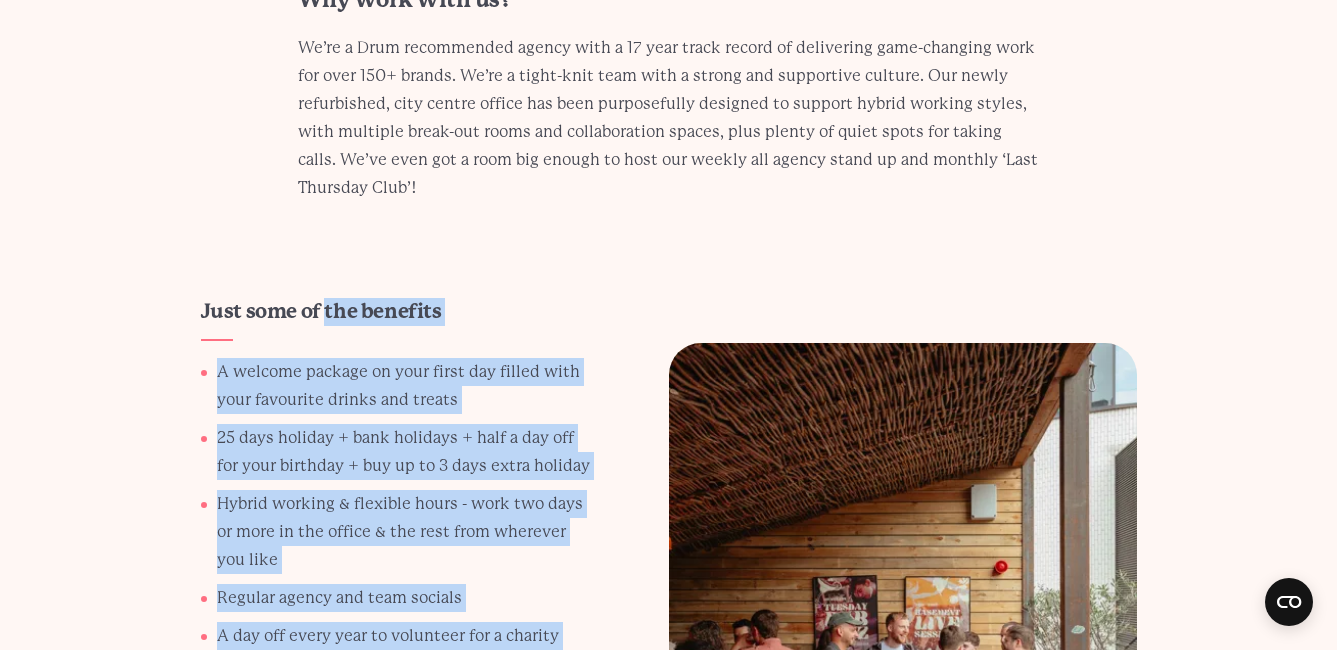 scroll, scrollTop: 3278, scrollLeft: 0, axis: vertical 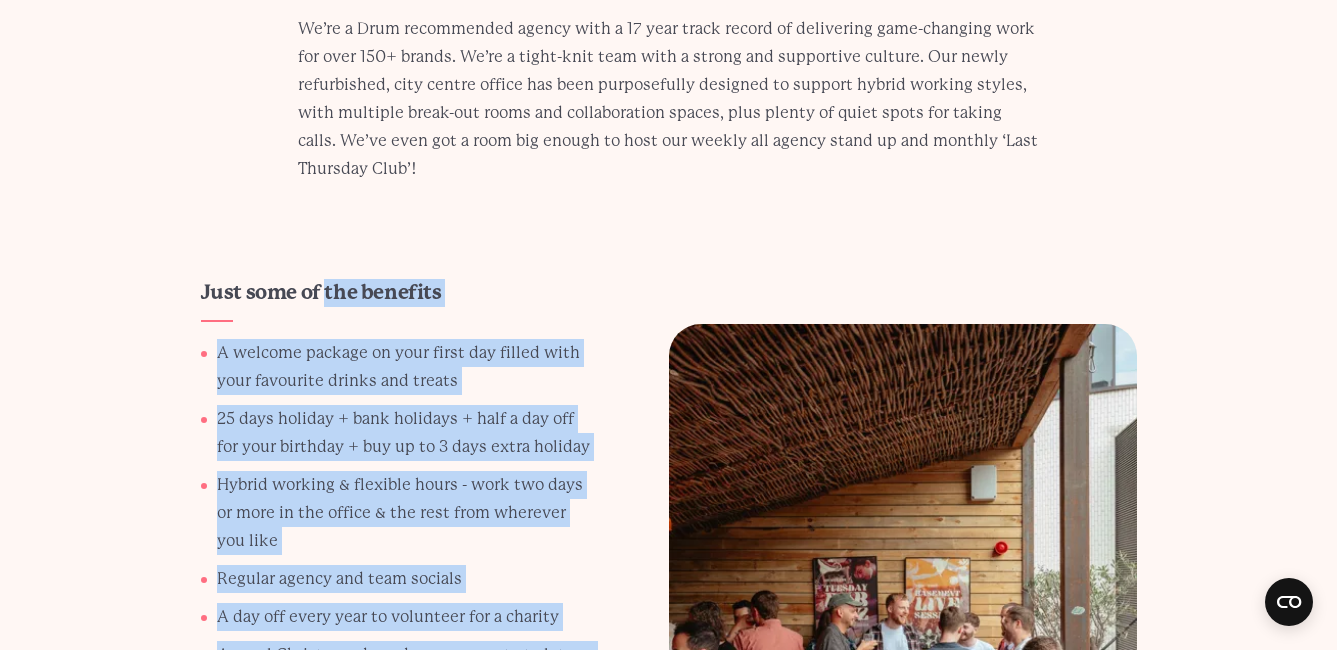 click on "Annual Christmas do and summer party to let our hair down and celebrate the season" at bounding box center (405, 669) 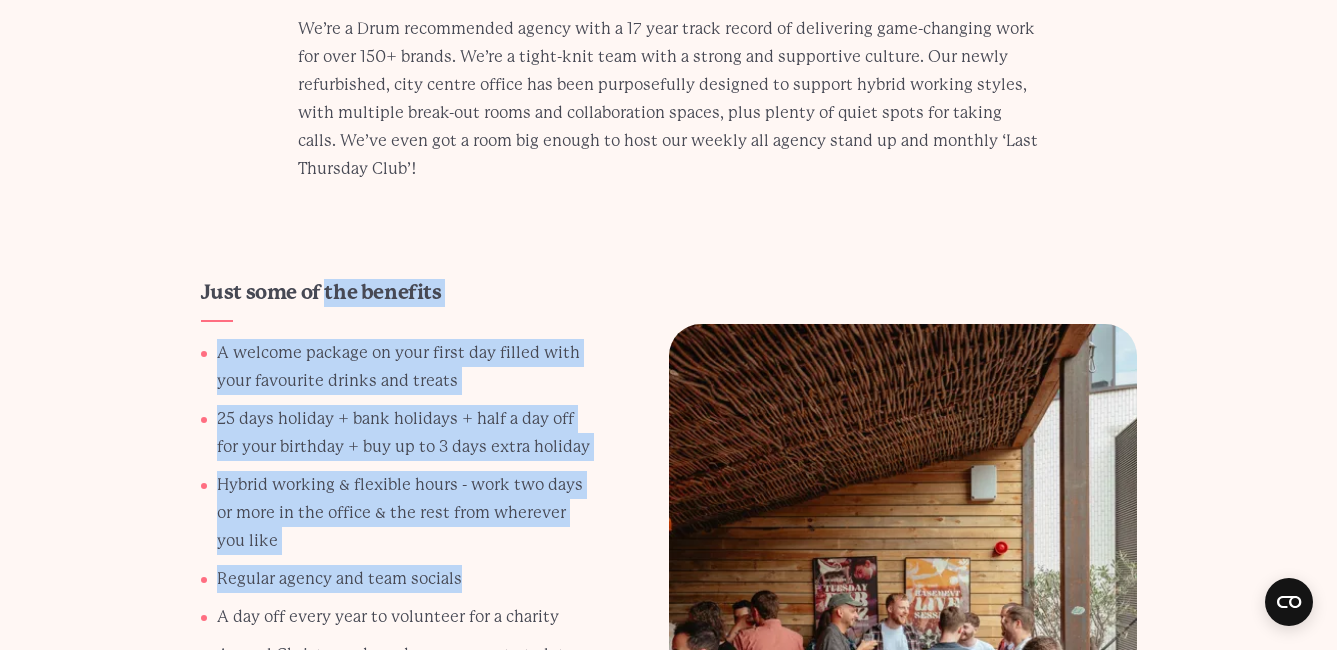 drag, startPoint x: 326, startPoint y: 235, endPoint x: 584, endPoint y: 532, distance: 393.412 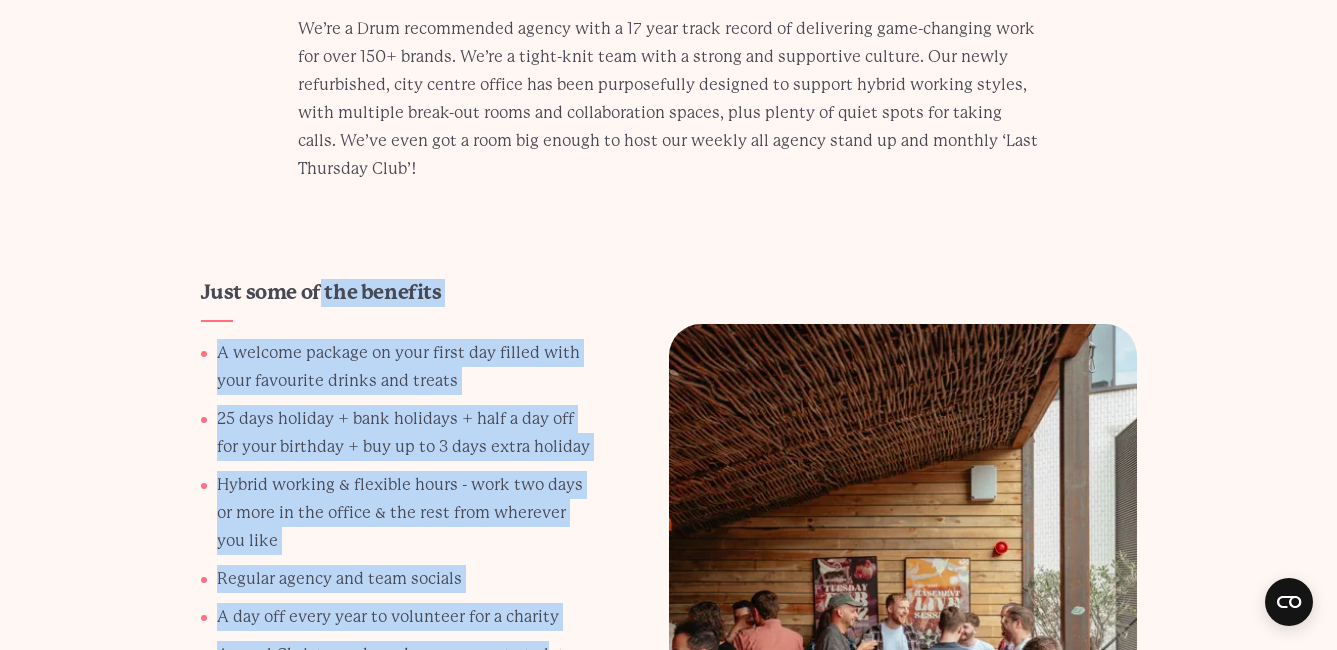 drag, startPoint x: 320, startPoint y: 228, endPoint x: 545, endPoint y: 587, distance: 423.6815 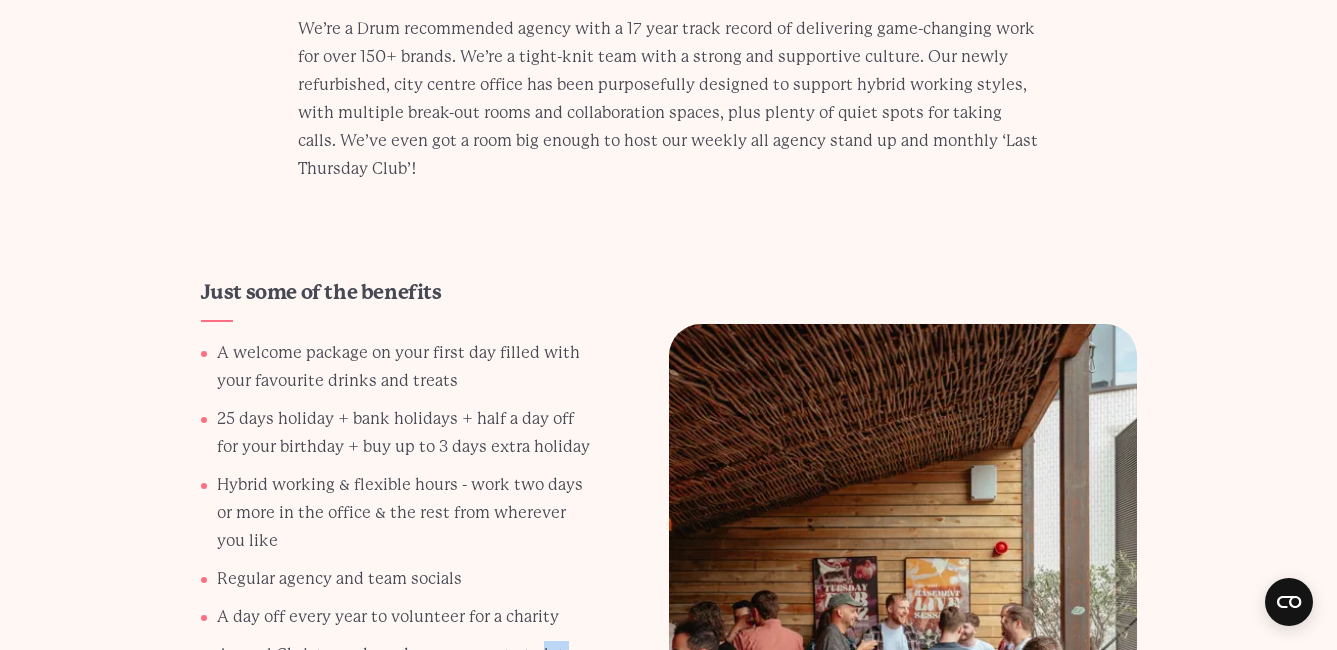 click on "Annual Christmas do and summer party to let our hair down and celebrate the season" at bounding box center [405, 669] 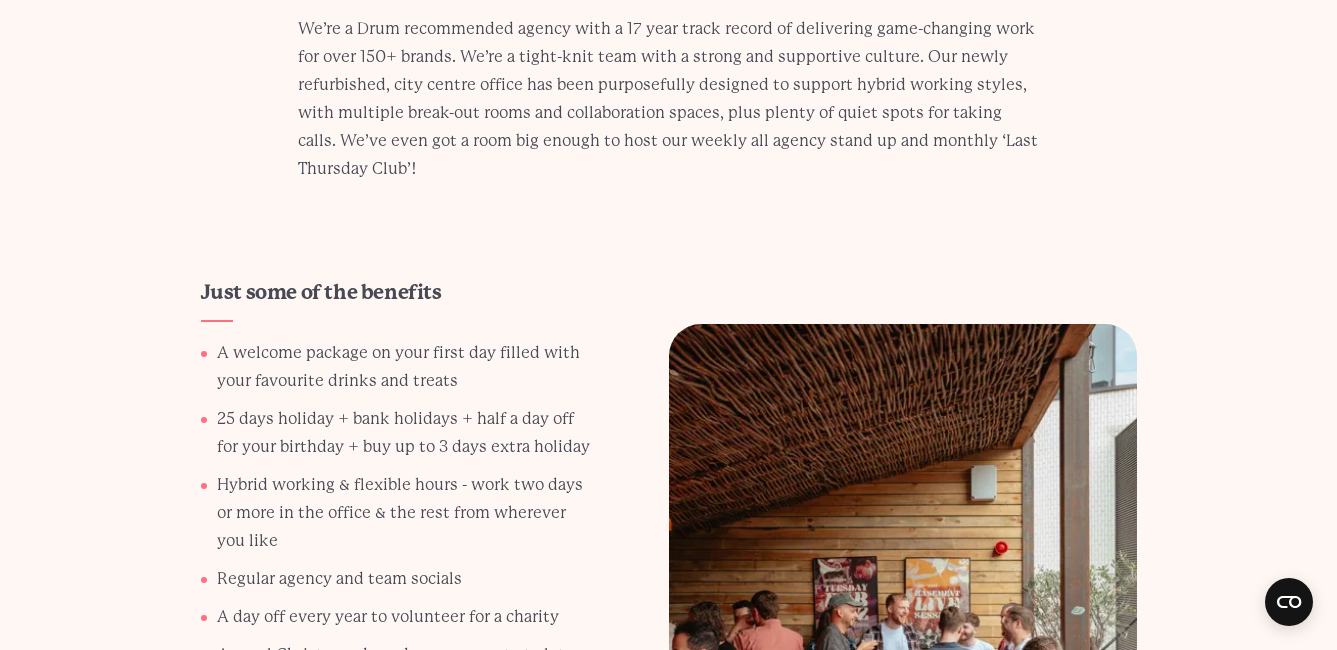 drag, startPoint x: 545, startPoint y: 587, endPoint x: 496, endPoint y: 369, distance: 223.43903 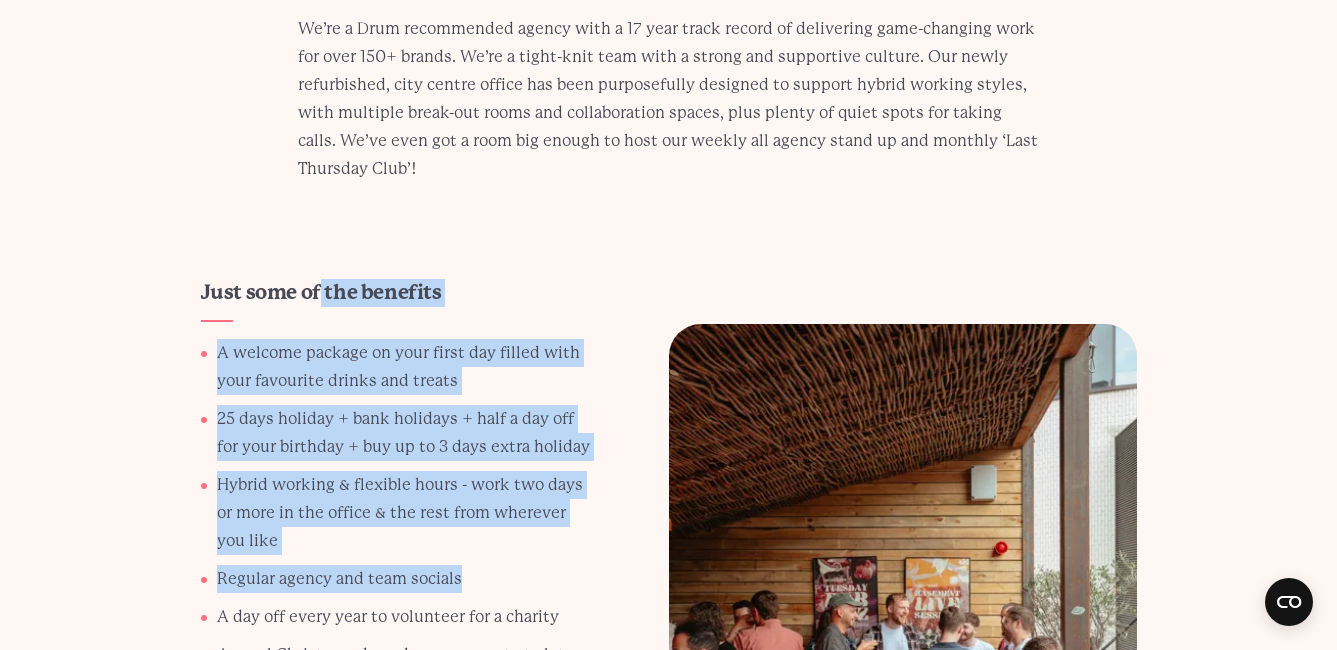 drag, startPoint x: 321, startPoint y: 234, endPoint x: 496, endPoint y: 540, distance: 352.50674 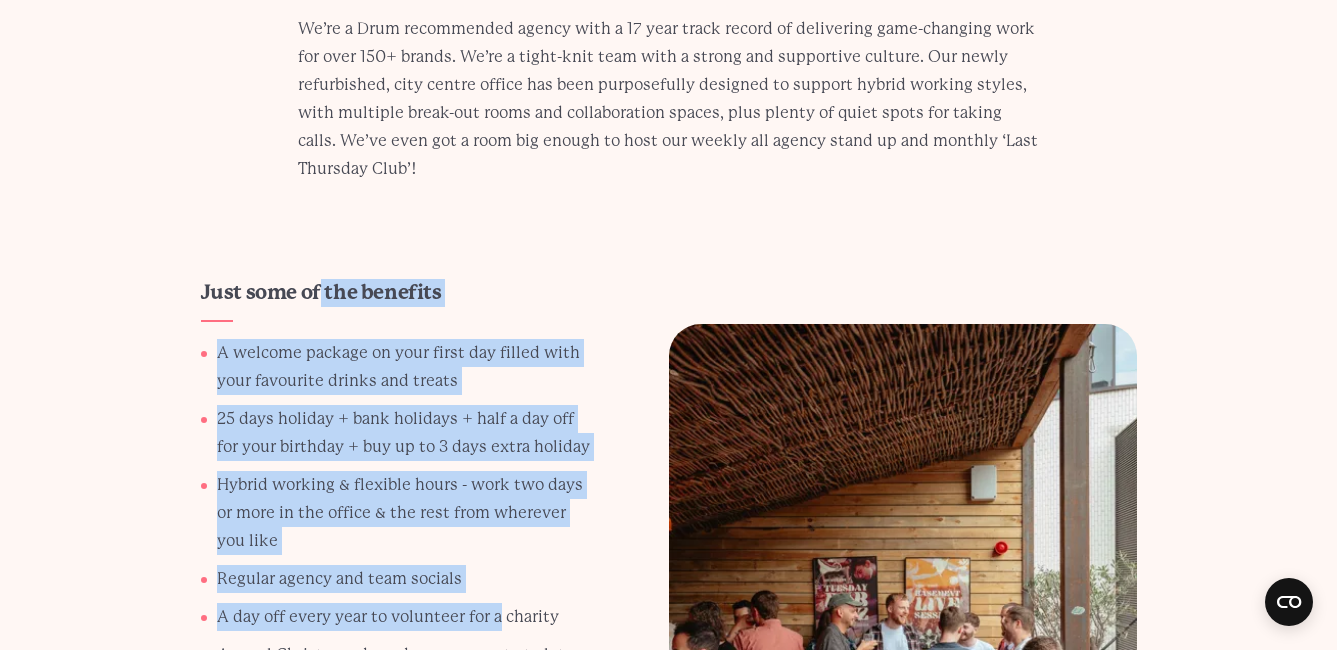 click on "A welcome package on your first day filled with your favourite drinks and treats
25 days holiday + bank holidays + half a day off for your birthday + buy up to 3 days extra holiday
Hybrid working & flexible hours - work two days or more in the office & the rest from wherever you like
Regular agency and team socials
A day off every year to volunteer for a charity
Annual Christmas do and summer party to let our hair down and celebrate the season
Enhanced maternity and paternity leave
Staff referral scheme" at bounding box center (397, 556) 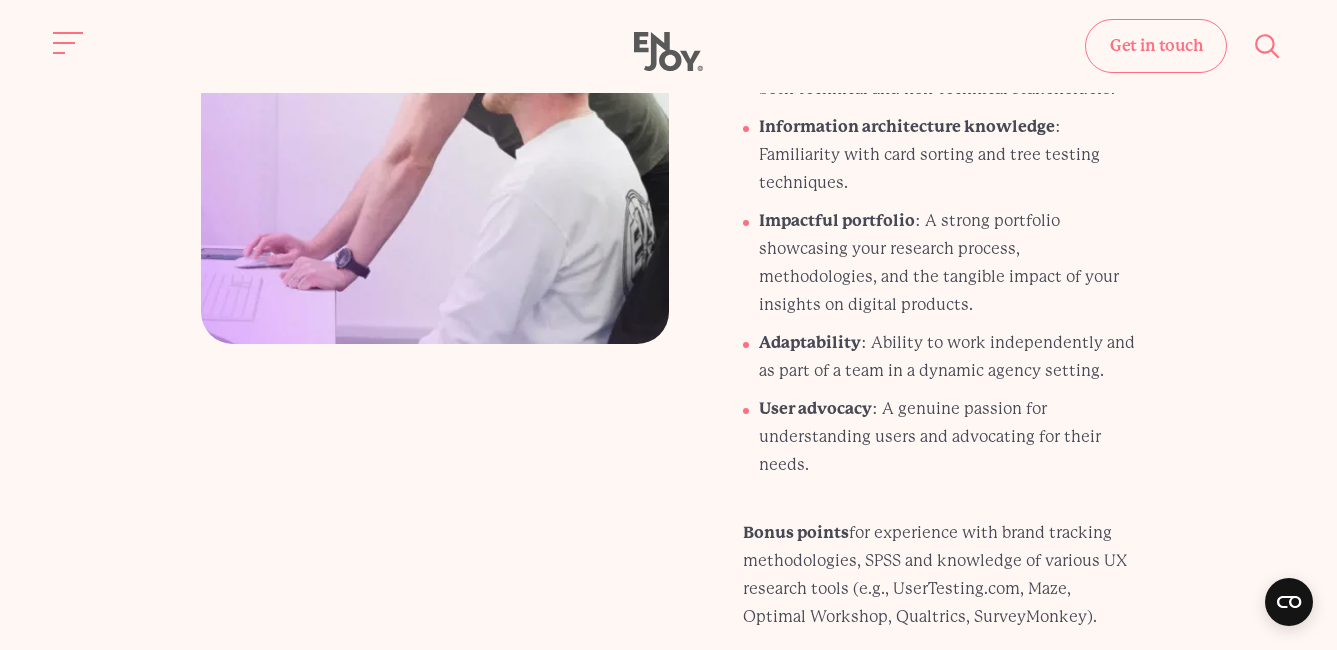 scroll, scrollTop: 2443, scrollLeft: 0, axis: vertical 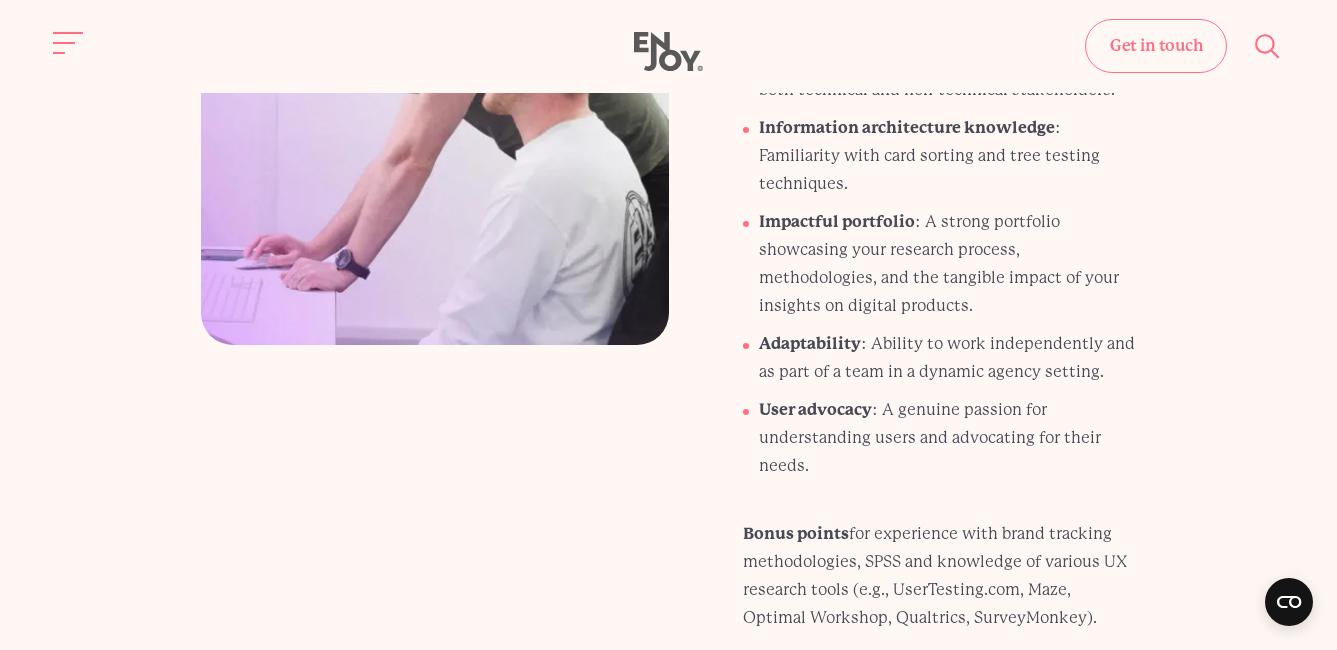 click on "What we're looking for
Proven experience : Demonstrated experience as a UX Researcher, User Researcher, or similar role, ideally within a fast-paced digital agency environment.
Qualitative & quantitative expertise : Strong experience in planning, conducting, and analysing a wide range of qualitative methods (e.g., user testing, in-depth interviews) and proficiency in designing, deploying, and analysing surveys.
Analytical prowess : Excellent analytical and problem-solving skills with a keen eye for detail.
Communication skills : Superb communication, presentation, and interpersonal skills, with the ability to articulate complex research findings to both technical and non-technical stakeholders.
Information architecture knowledge : Familiarity with card sorting and tree testing techniques.
Impactful portfolio
Adaptability : Ability to work independently and as part of a team in a dynamic agency setting.
User advocacy" at bounding box center [903, 111] 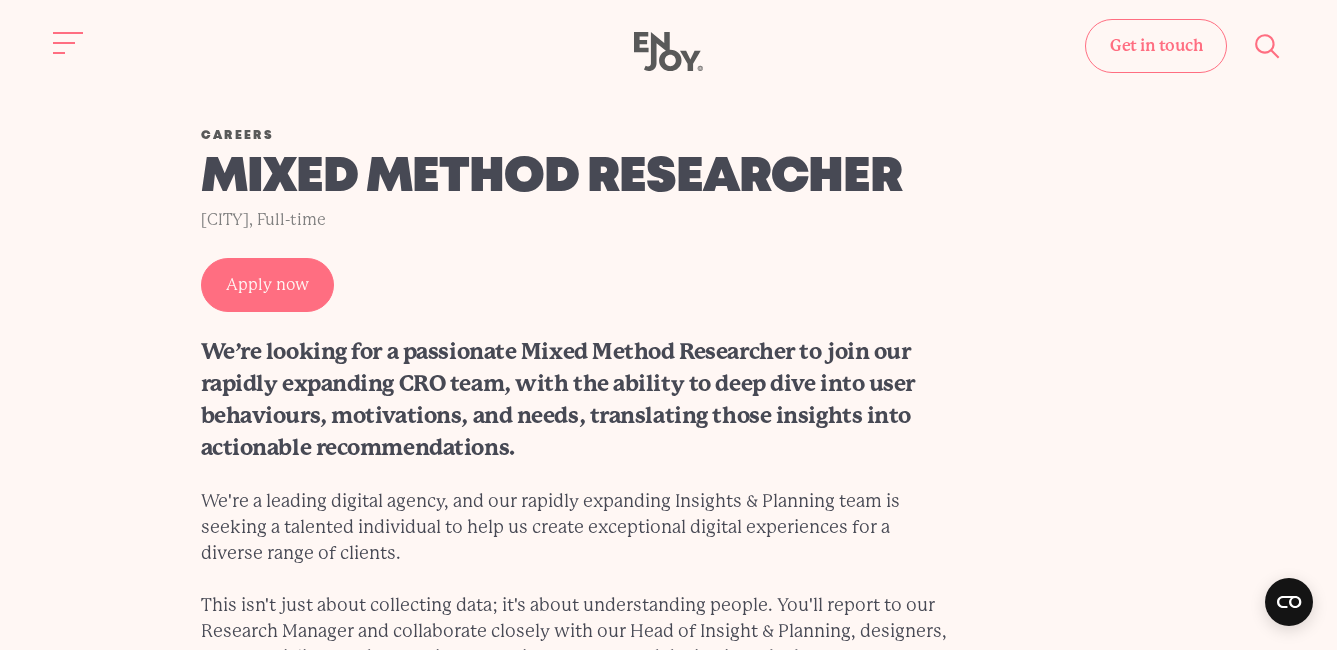 scroll, scrollTop: 0, scrollLeft: 0, axis: both 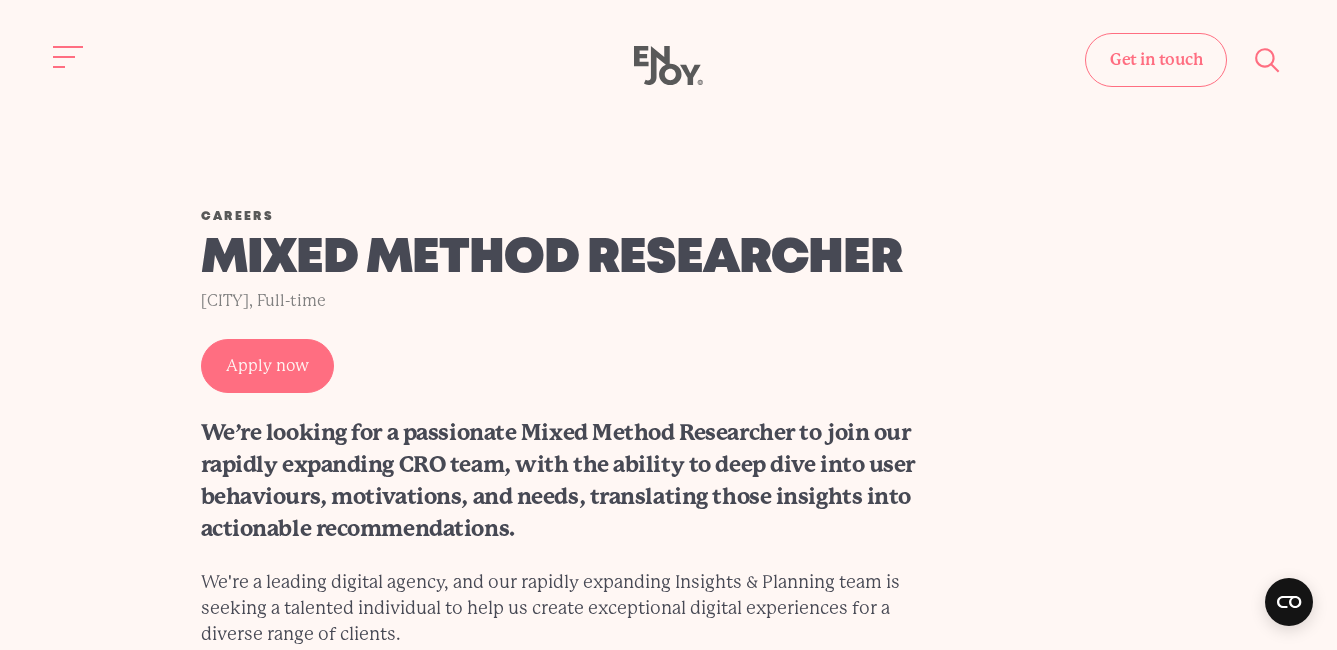 click on "Mixed Method Researcher" at bounding box center (575, 259) 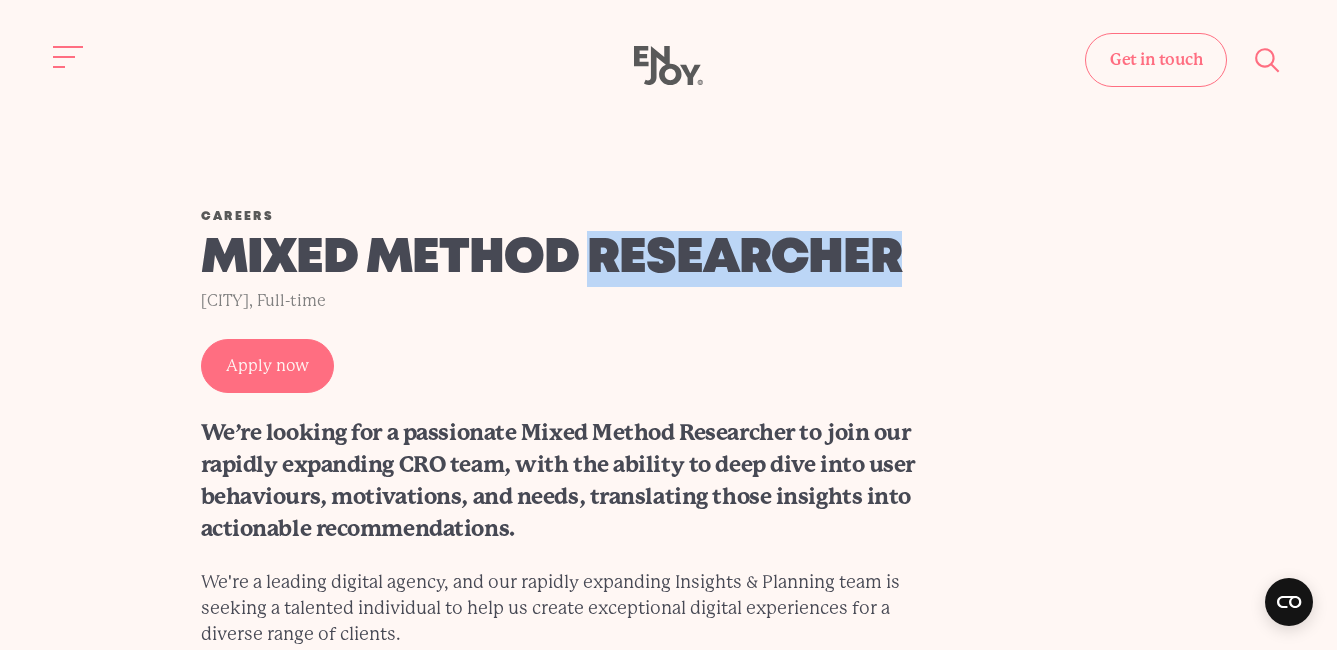 click on "Mixed Method Researcher" at bounding box center (575, 259) 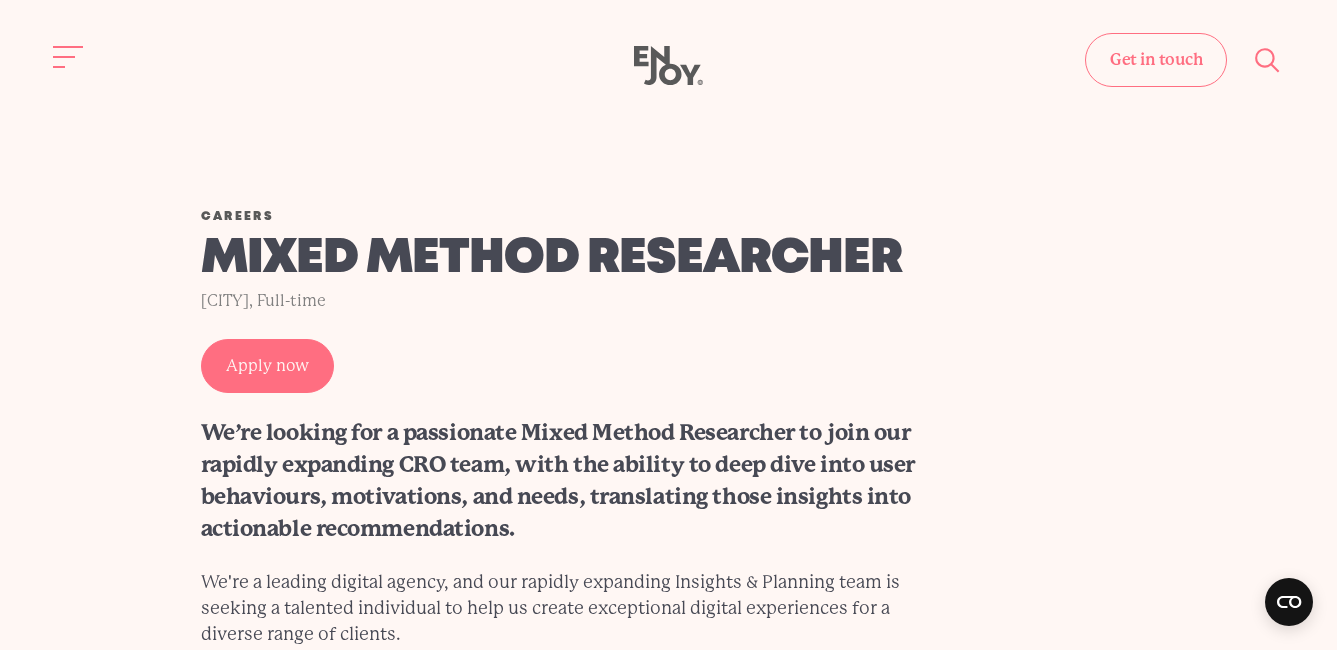 drag, startPoint x: 596, startPoint y: 244, endPoint x: 504, endPoint y: 250, distance: 92.19544 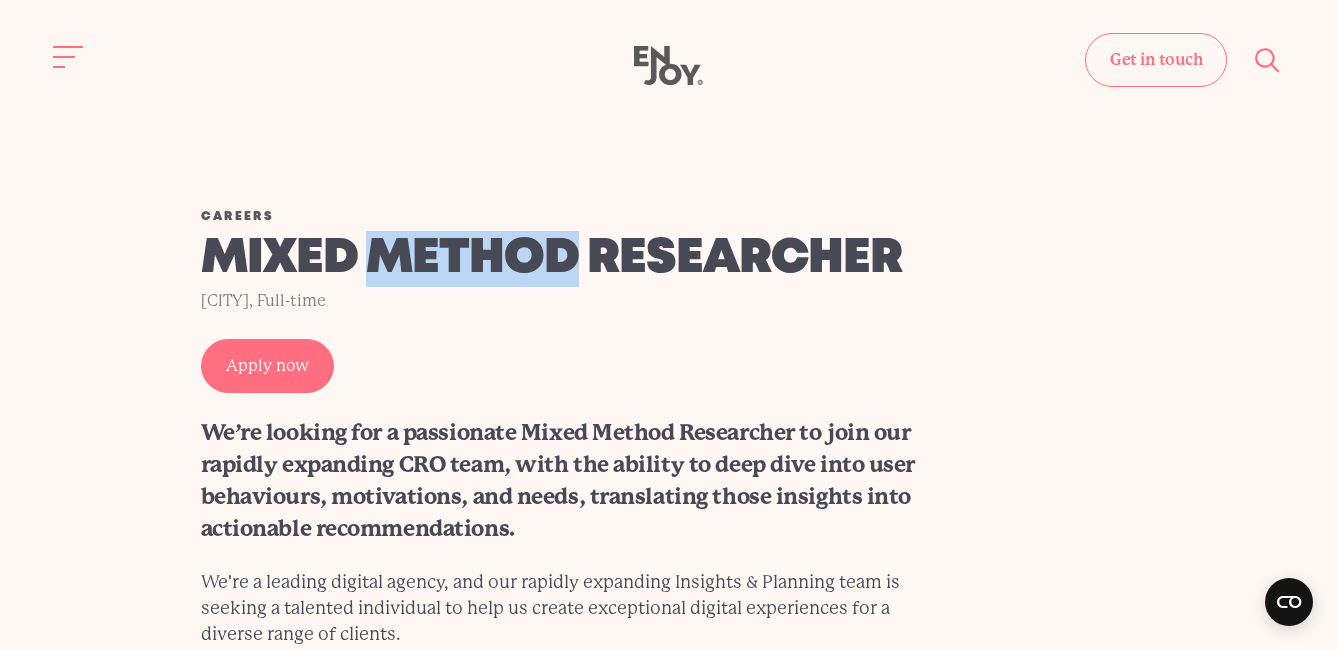 click on "Mixed Method Researcher" at bounding box center [575, 259] 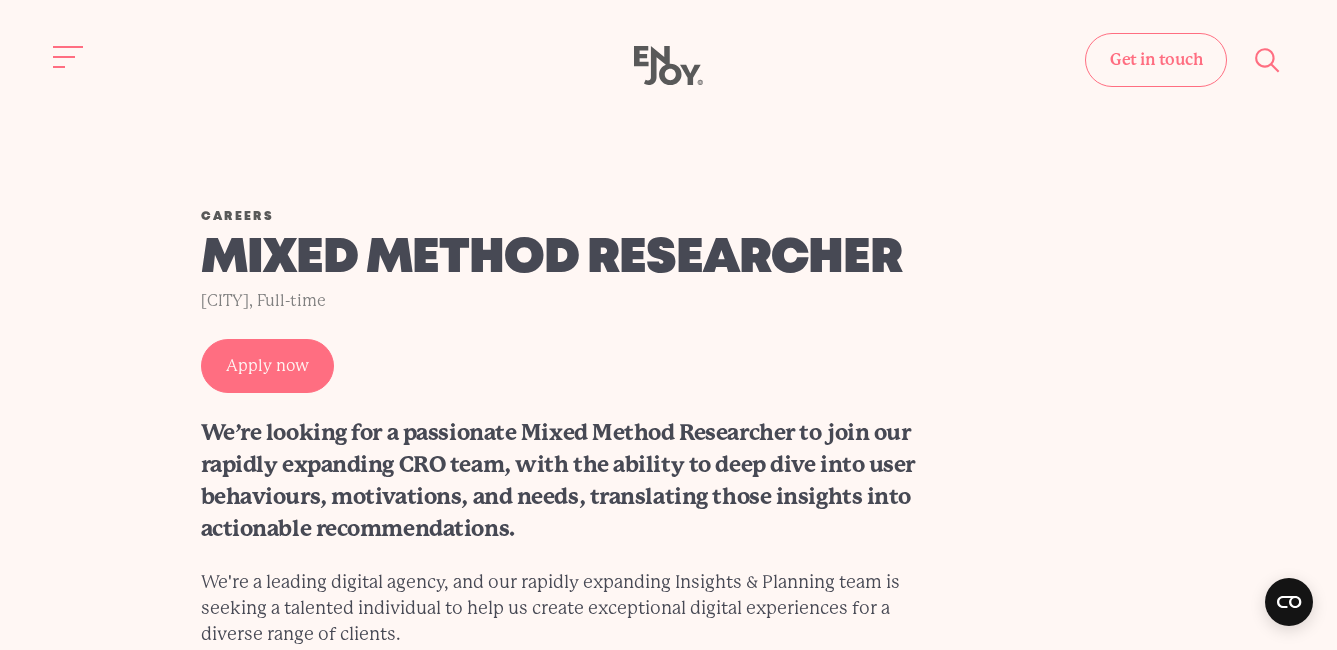 drag, startPoint x: 504, startPoint y: 250, endPoint x: 514, endPoint y: 472, distance: 222.22511 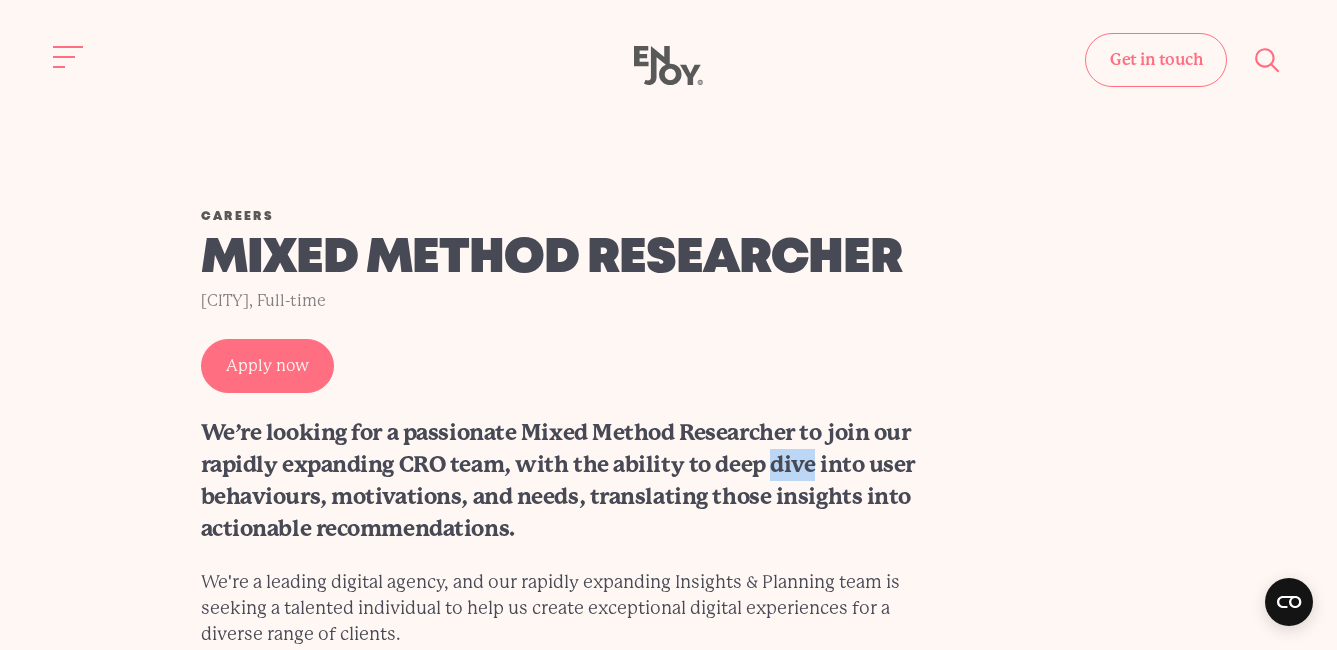 click on "We’re looking for a passionate Mixed Method Researcher to join our rapidly expanding CRO team, with the ability to deep dive into user behaviours, motivations, and needs, translating those insights into actionable recommendations." at bounding box center [575, 481] 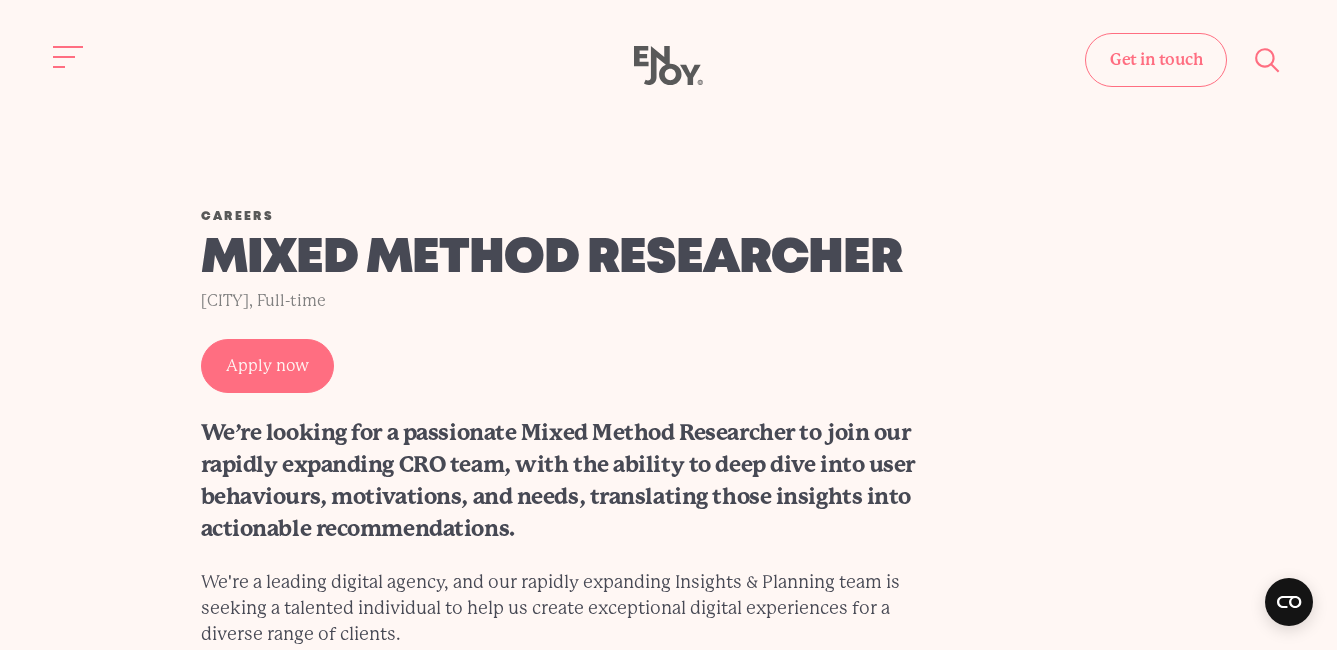 drag, startPoint x: 514, startPoint y: 472, endPoint x: 489, endPoint y: 470, distance: 25.079872 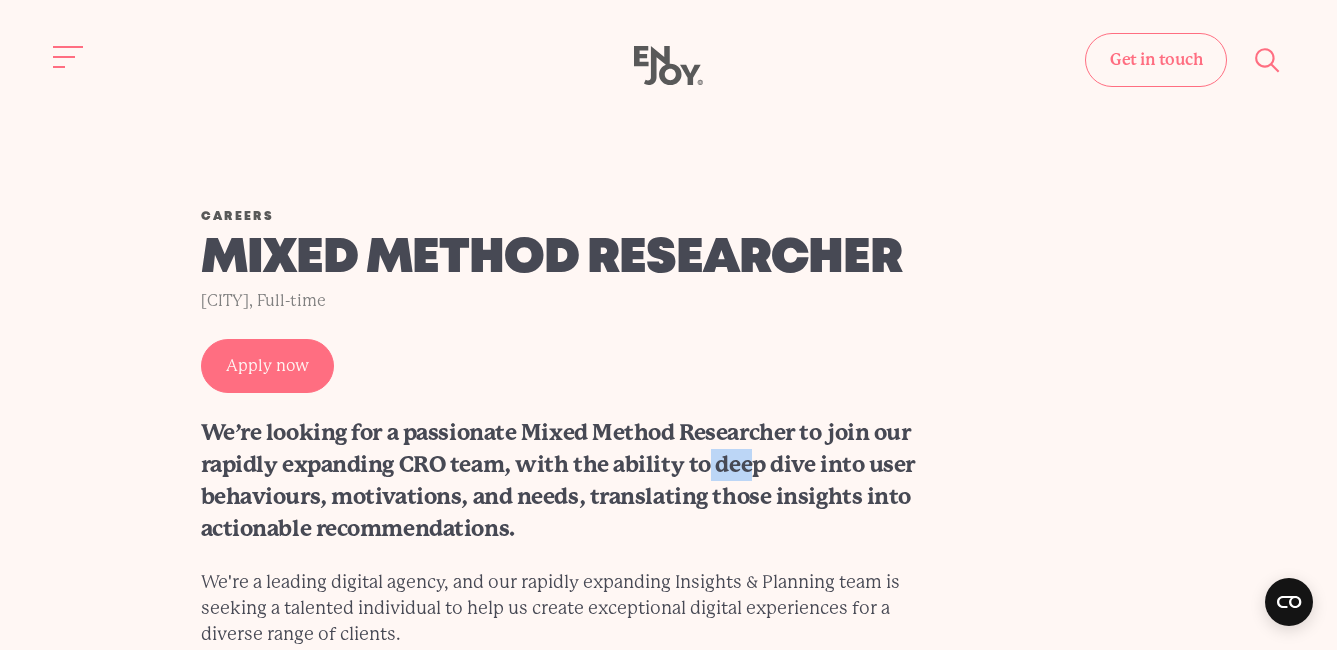 click on "We’re looking for a passionate Mixed Method Researcher to join our rapidly expanding CRO team, with the ability to deep dive into user behaviours, motivations, and needs, translating those insights into actionable recommendations." at bounding box center [575, 481] 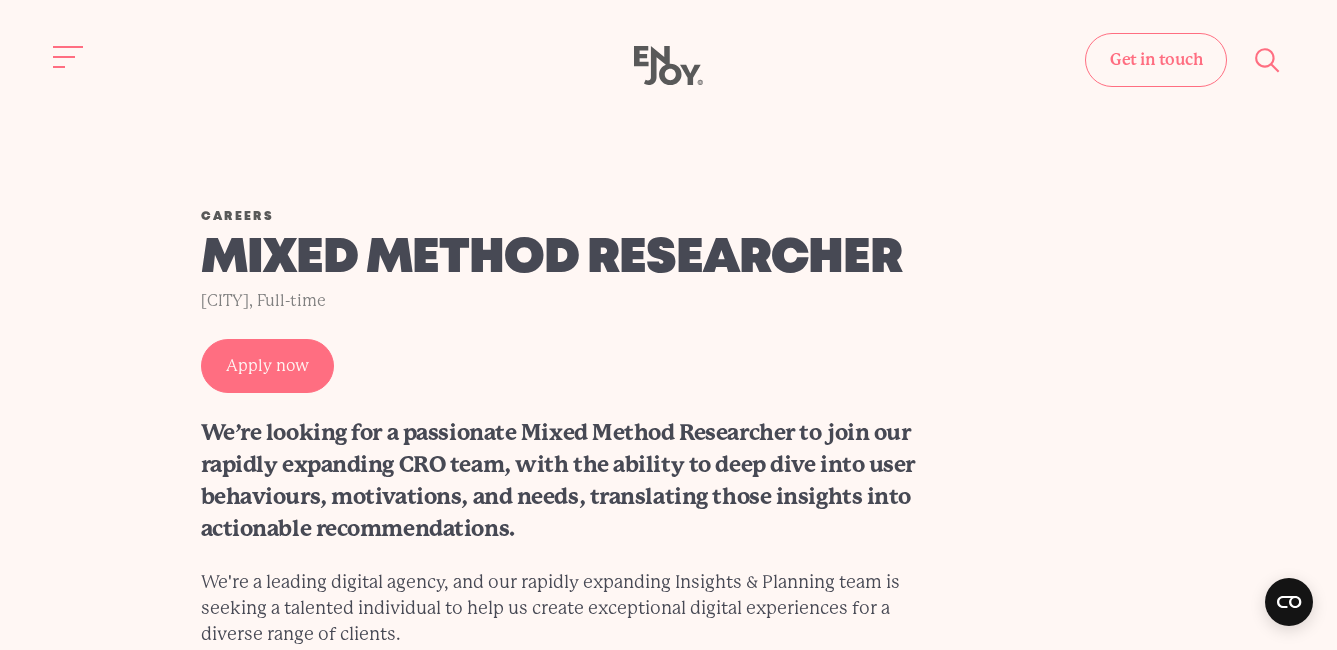 drag, startPoint x: 489, startPoint y: 470, endPoint x: 496, endPoint y: 486, distance: 17.464249 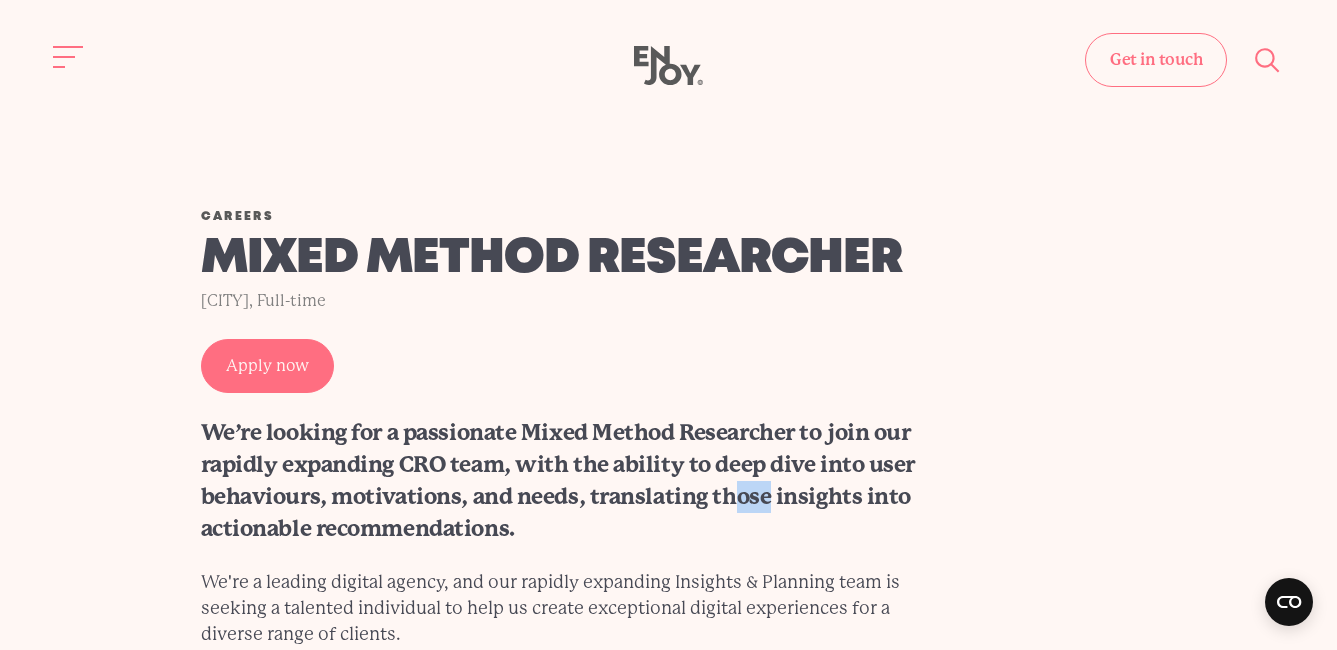click on "We’re looking for a passionate Mixed Method Researcher to join our rapidly expanding CRO team, with the ability to deep dive into user behaviours, motivations, and needs, translating those insights into actionable recommendations." at bounding box center [575, 481] 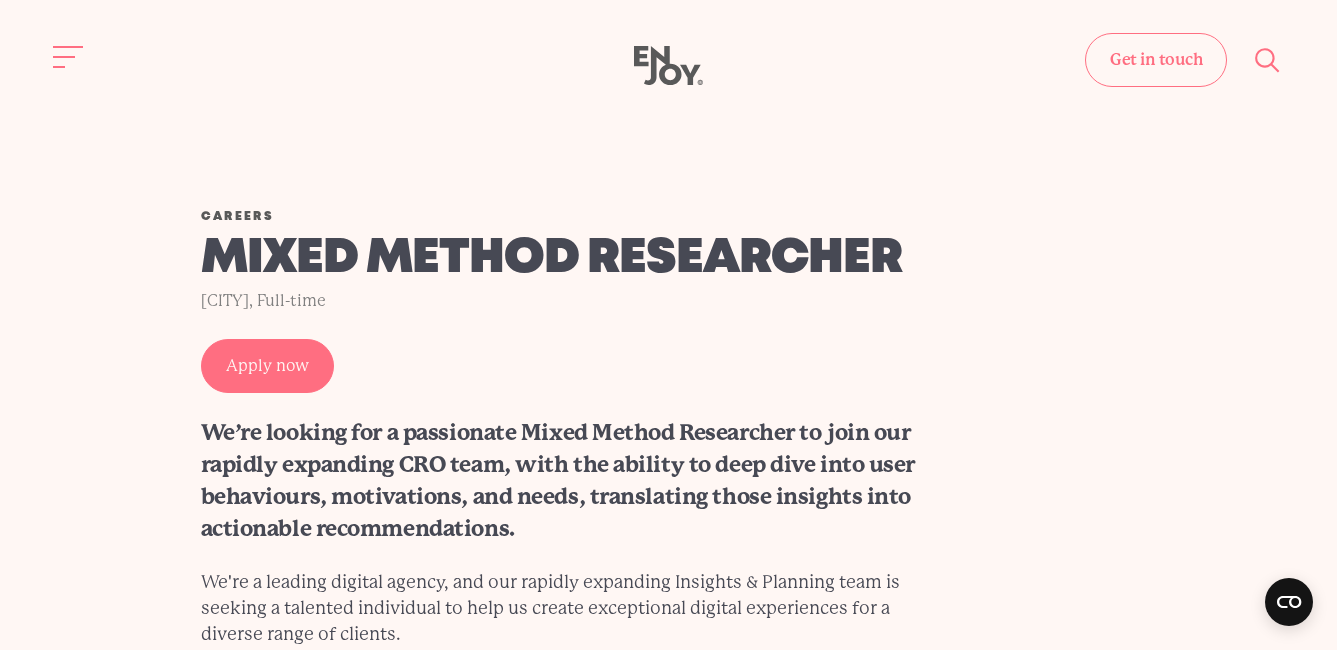 drag, startPoint x: 496, startPoint y: 486, endPoint x: 537, endPoint y: 487, distance: 41.01219 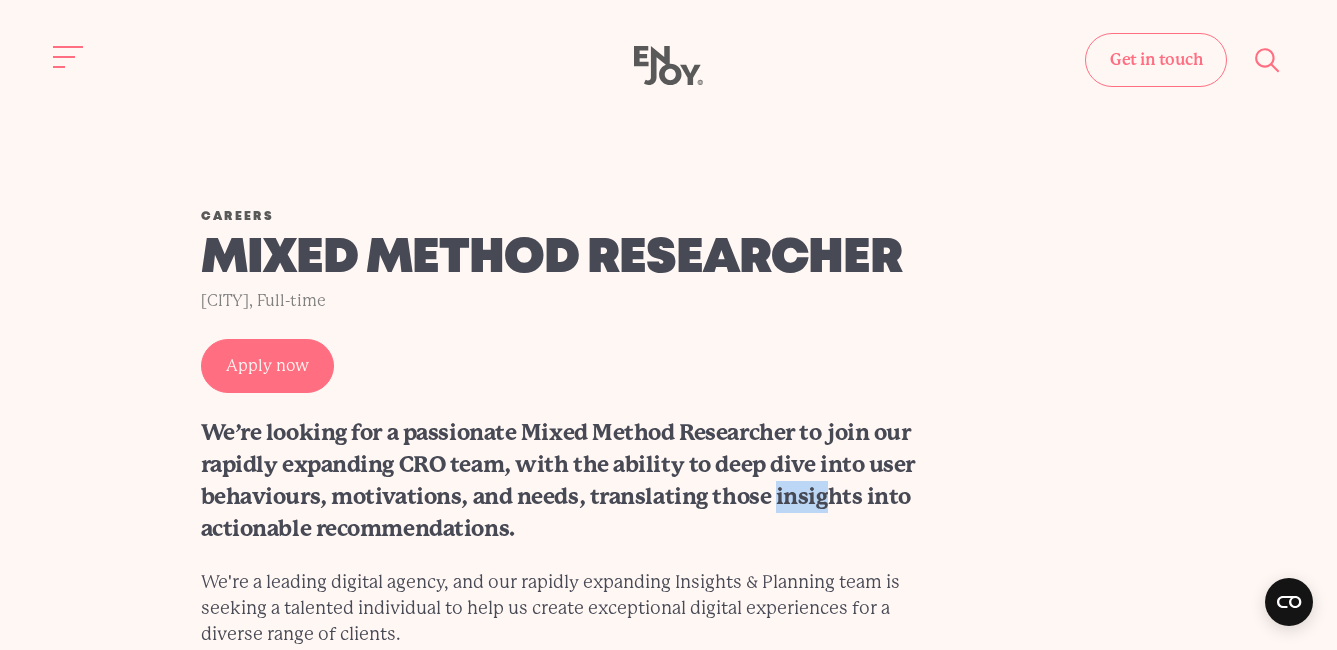 click on "We’re looking for a passionate Mixed Method Researcher to join our rapidly expanding CRO team, with the ability to deep dive into user behaviours, motivations, and needs, translating those insights into actionable recommendations." at bounding box center [575, 481] 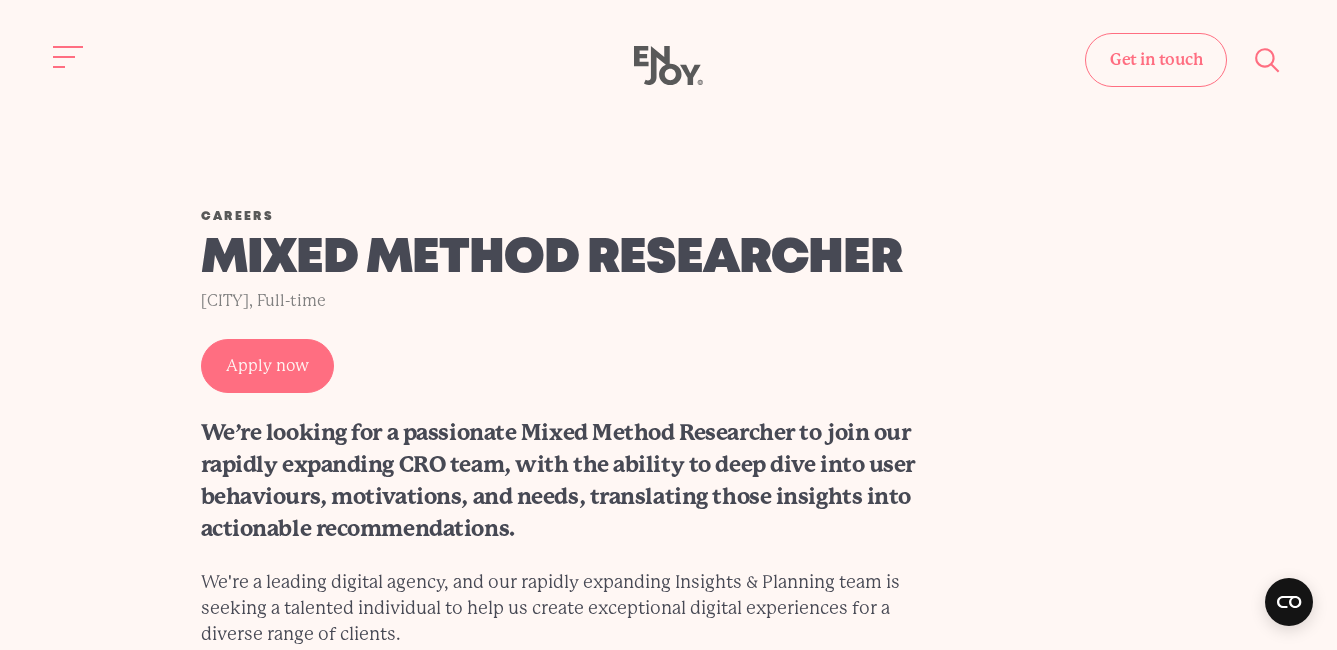 click on "We’re looking for a passionate Mixed Method Researcher to join our rapidly expanding CRO team, with the ability to deep dive into user behaviours, motivations, and needs, translating those insights into actionable recommendations." at bounding box center [575, 481] 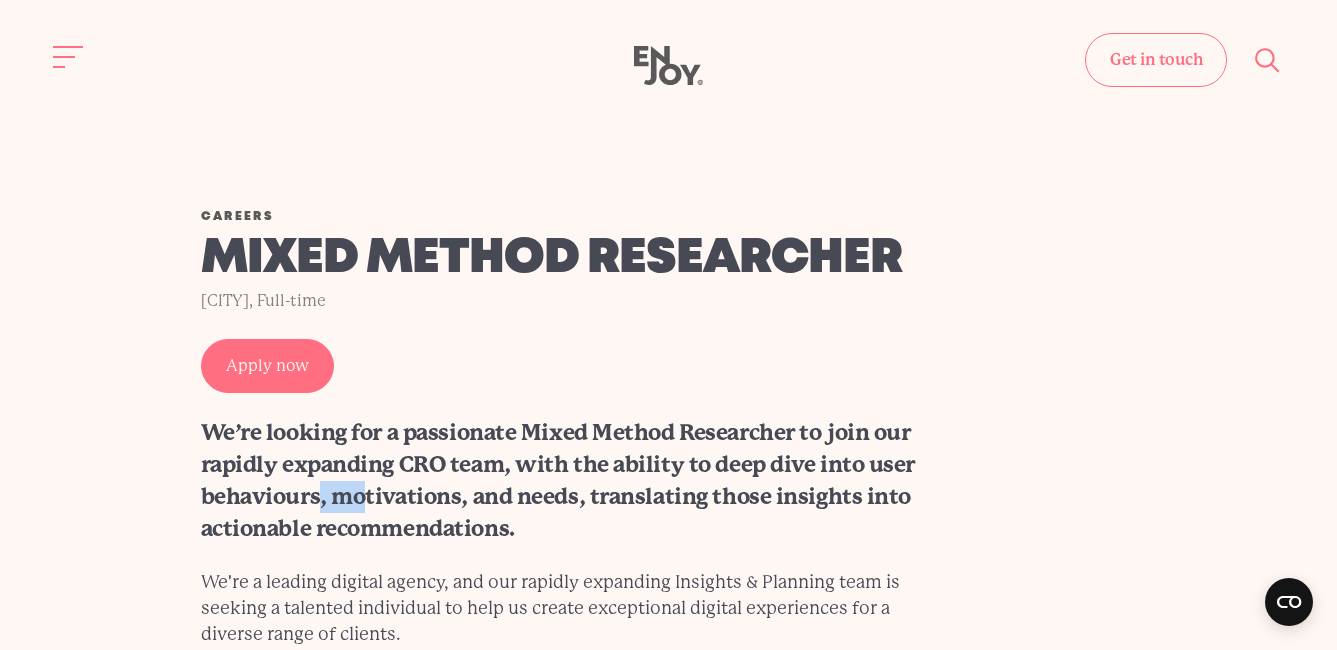 click on "We’re looking for a passionate Mixed Method Researcher to join our rapidly expanding CRO team, with the ability to deep dive into user behaviours, motivations, and needs, translating those insights into actionable recommendations." at bounding box center [575, 481] 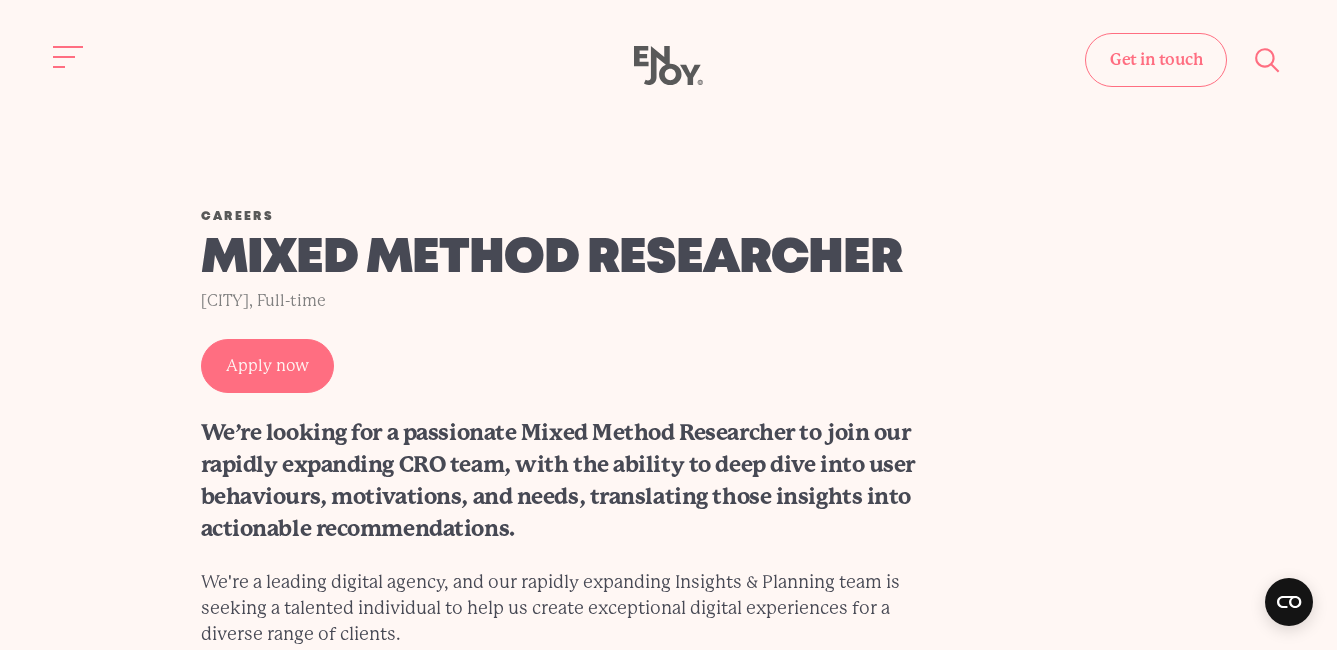 drag, startPoint x: 766, startPoint y: 453, endPoint x: 748, endPoint y: 456, distance: 18.248287 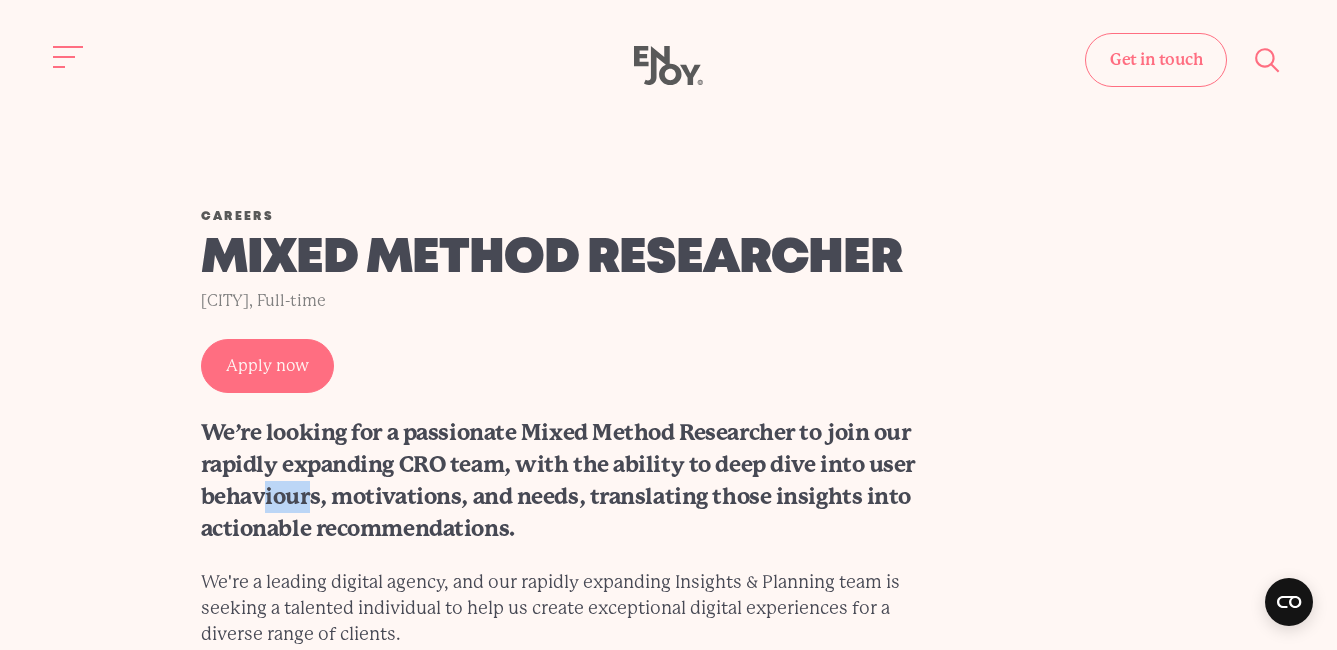 click on "We’re looking for a passionate Mixed Method Researcher to join our rapidly expanding CRO team, with the ability to deep dive into user behaviours, motivations, and needs, translating those insights into actionable recommendations." at bounding box center (575, 481) 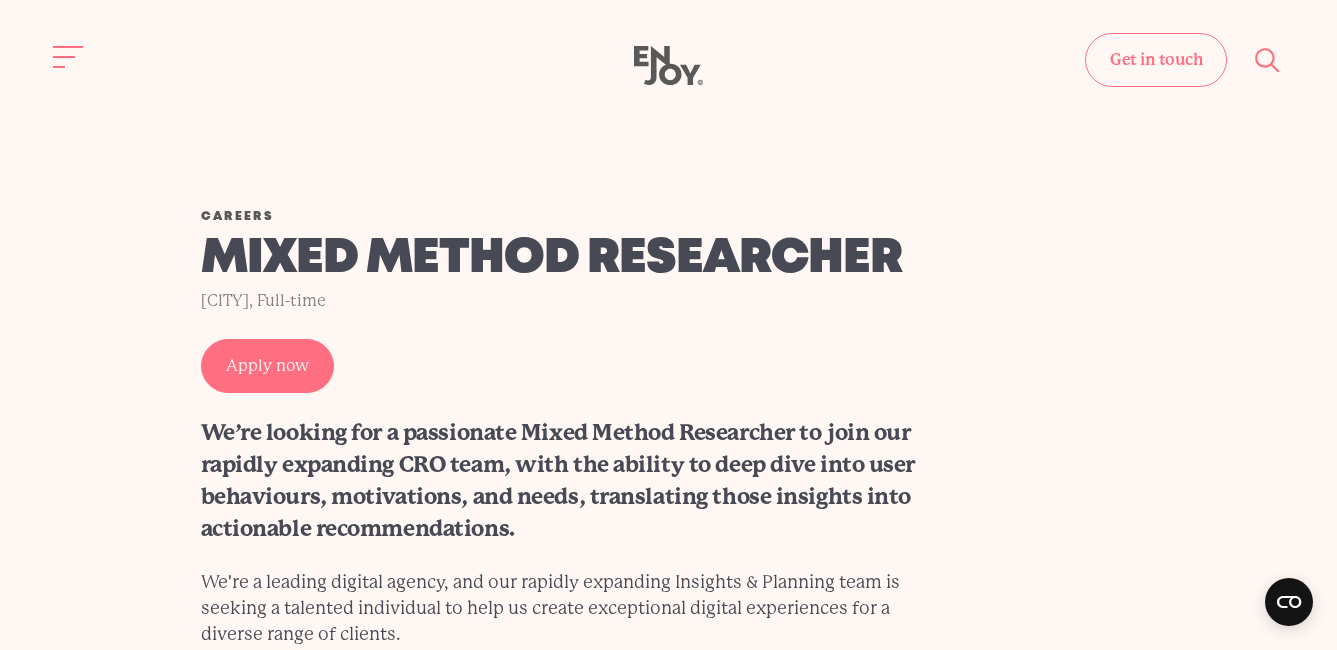 drag, startPoint x: 748, startPoint y: 456, endPoint x: 664, endPoint y: 458, distance: 84.0238 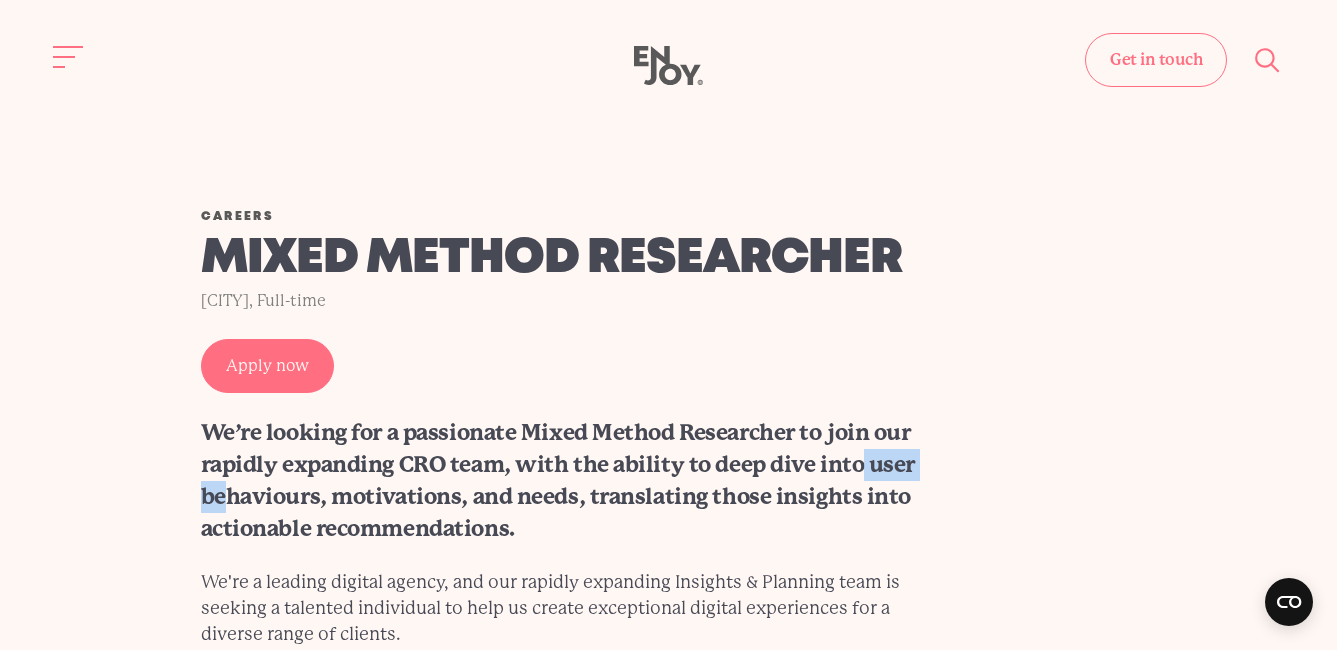 click on "We’re looking for a passionate Mixed Method Researcher to join our rapidly expanding CRO team, with the ability to deep dive into user behaviours, motivations, and needs, translating those insights into actionable recommendations." at bounding box center [575, 481] 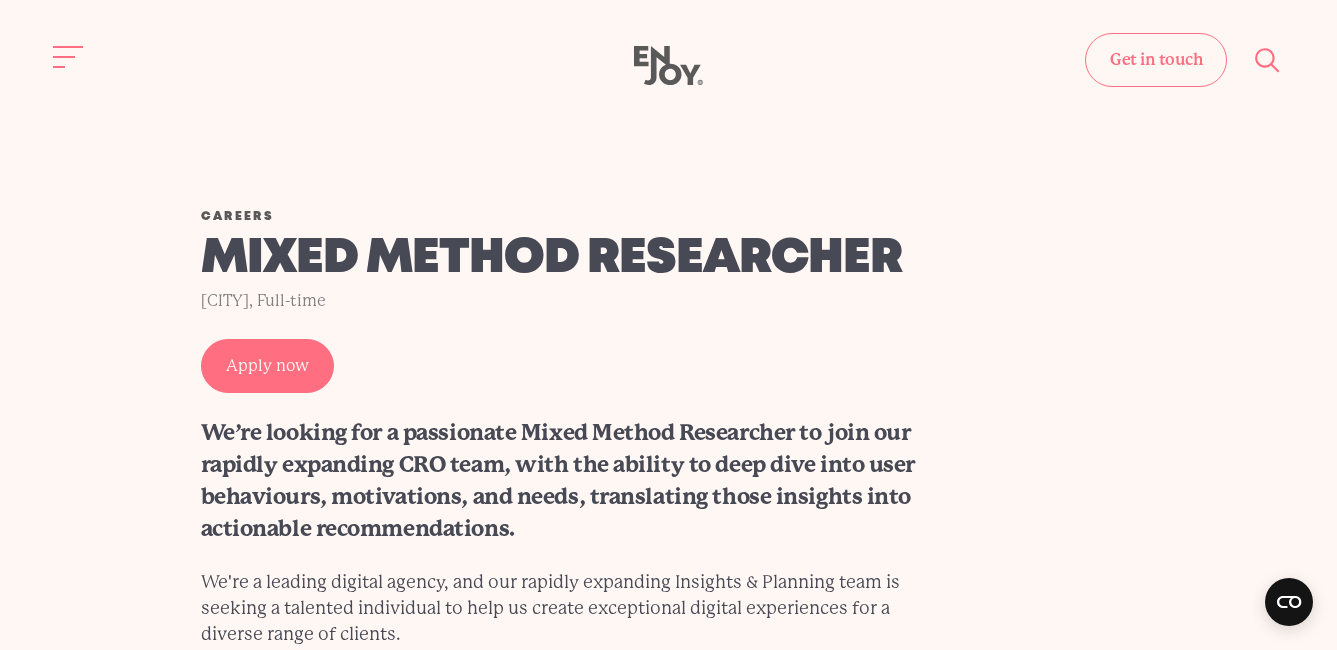 drag, startPoint x: 664, startPoint y: 458, endPoint x: 600, endPoint y: 463, distance: 64.195015 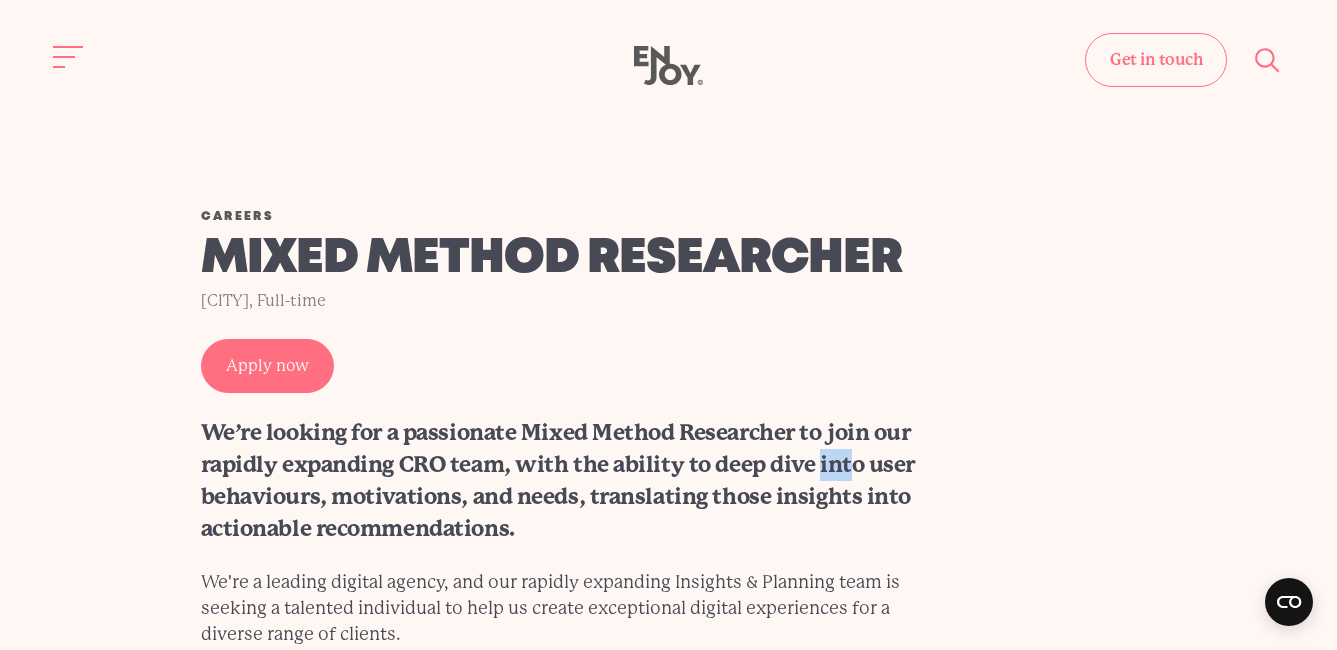 click on "We’re looking for a passionate Mixed Method Researcher to join our rapidly expanding CRO team, with the ability to deep dive into user behaviours, motivations, and needs, translating those insights into actionable recommendations." at bounding box center [575, 481] 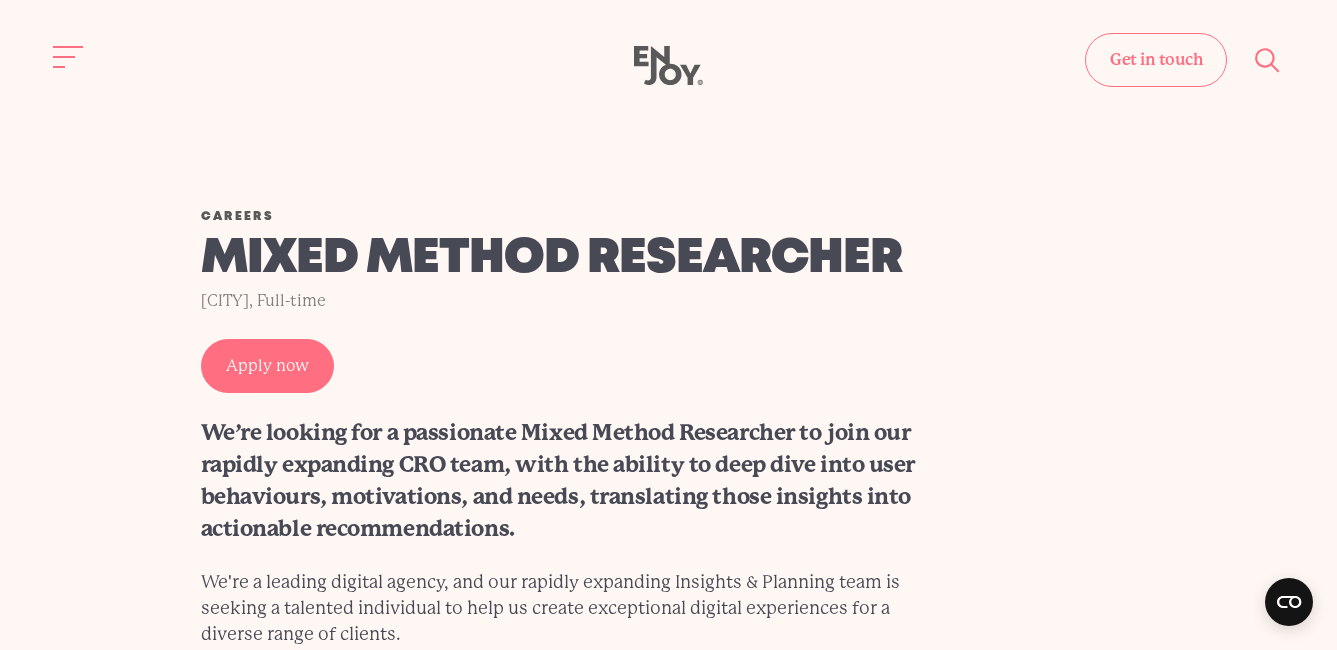 drag, startPoint x: 600, startPoint y: 463, endPoint x: 548, endPoint y: 455, distance: 52.611786 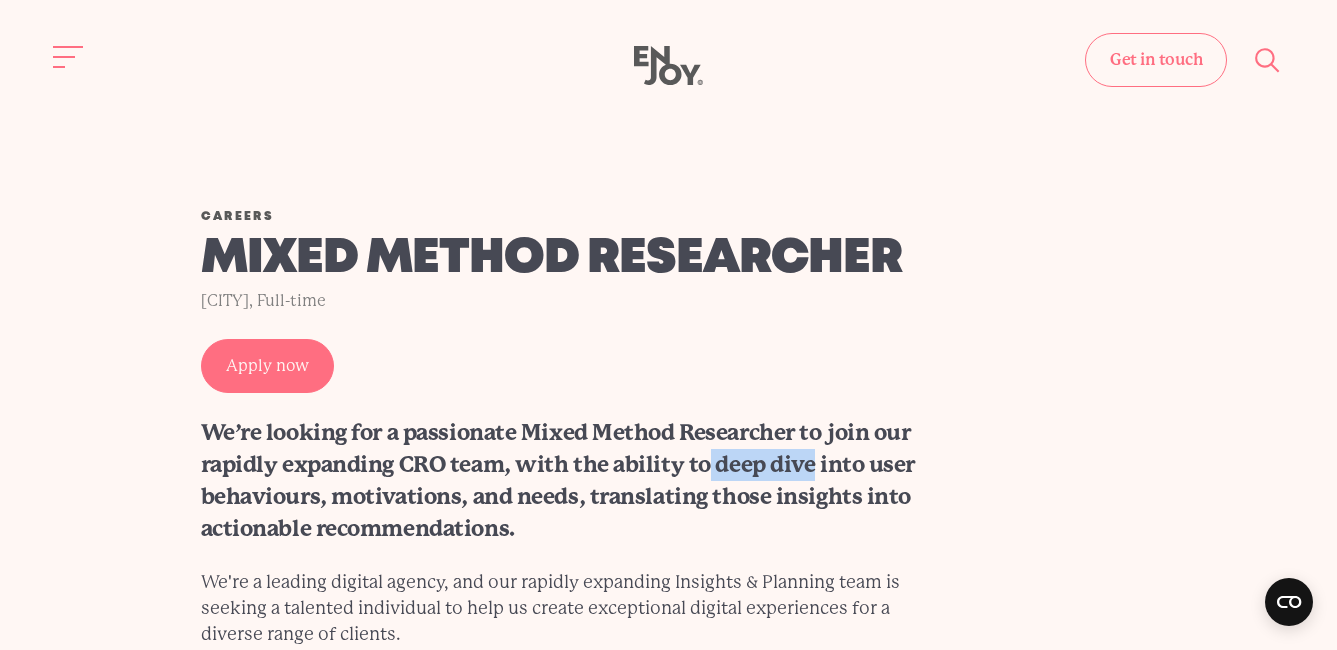 drag, startPoint x: 548, startPoint y: 455, endPoint x: 476, endPoint y: 461, distance: 72.249565 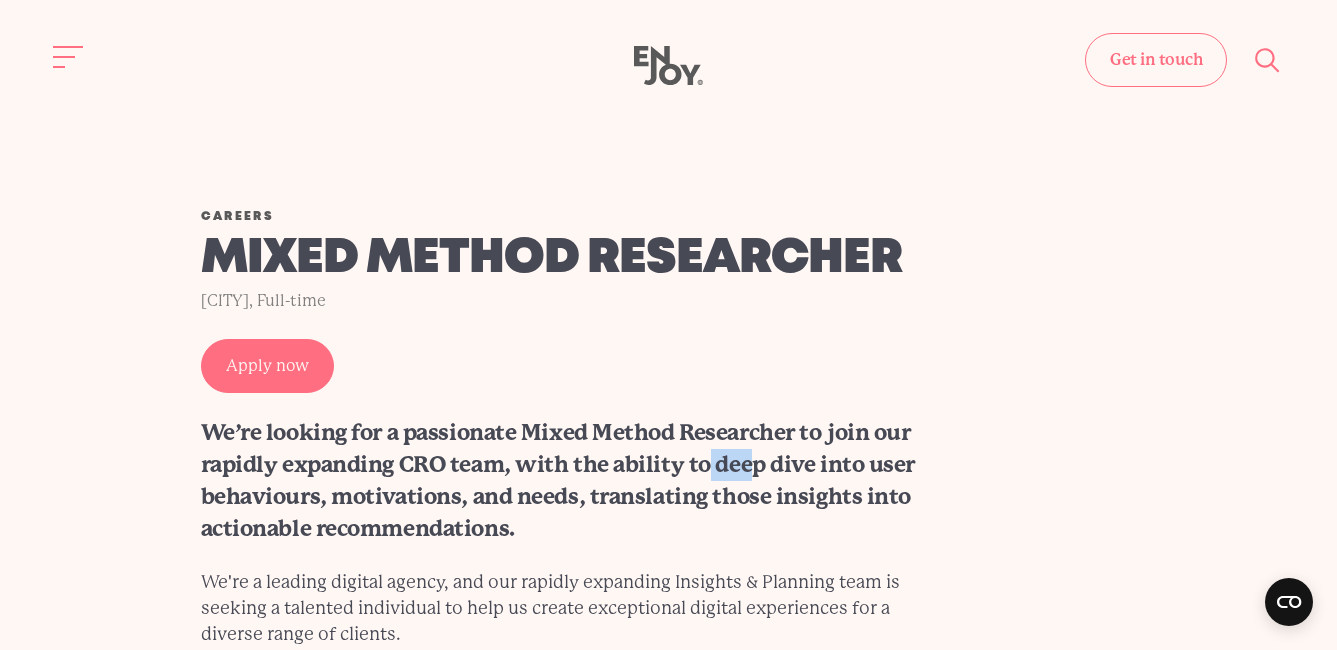 click on "We’re looking for a passionate Mixed Method Researcher to join our rapidly expanding CRO team, with the ability to deep dive into user behaviours, motivations, and needs, translating those insights into actionable recommendations." at bounding box center (575, 481) 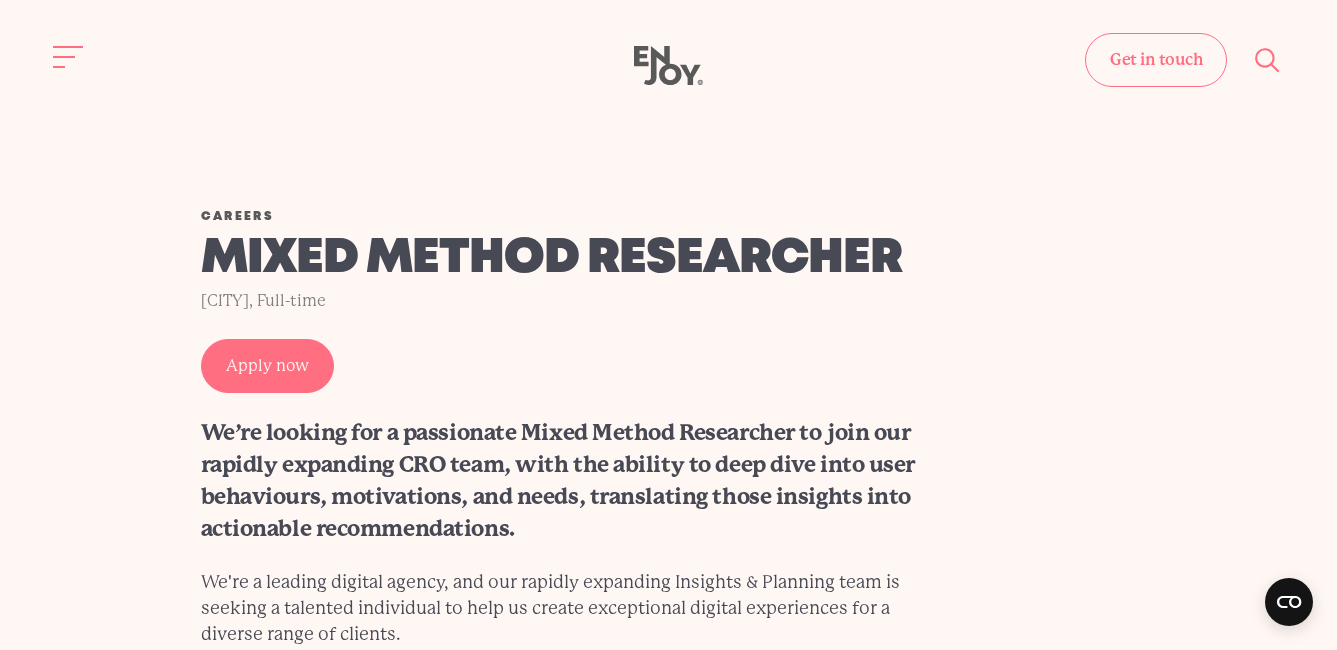 drag, startPoint x: 476, startPoint y: 461, endPoint x: 389, endPoint y: 458, distance: 87.05171 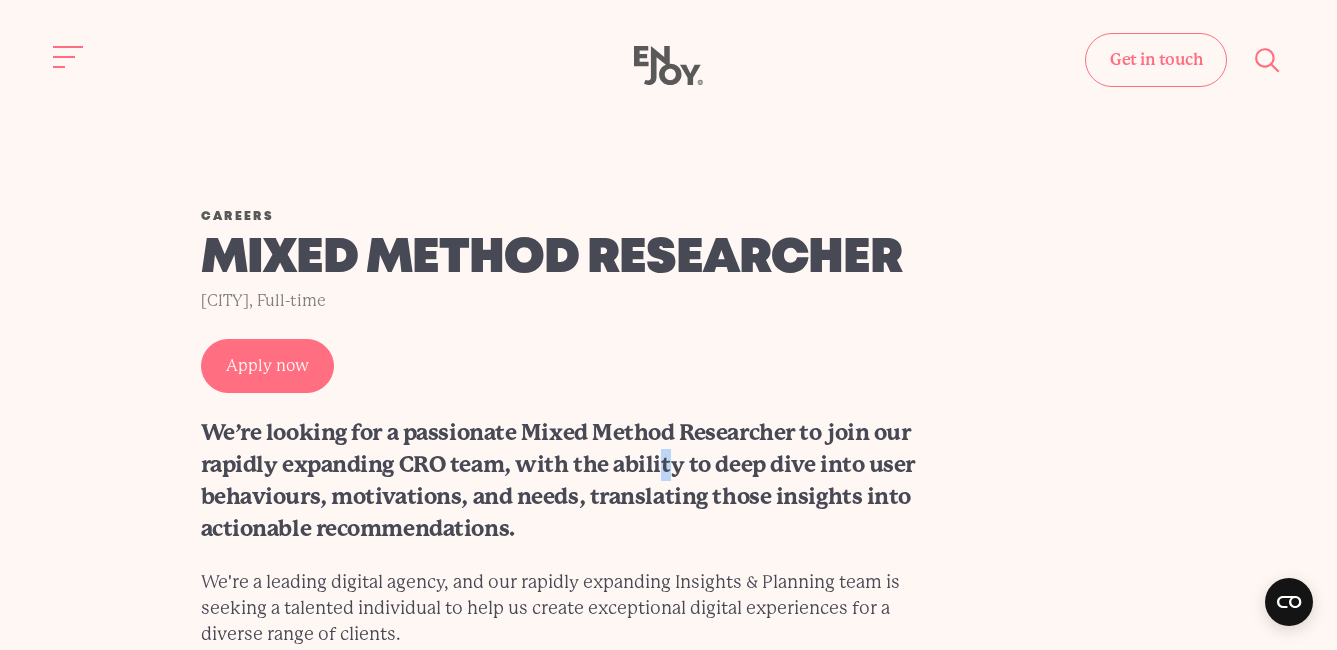 click on "We’re looking for a passionate Mixed Method Researcher to join our rapidly expanding CRO team, with the ability to deep dive into user behaviours, motivations, and needs, translating those insights into actionable recommendations." at bounding box center (575, 481) 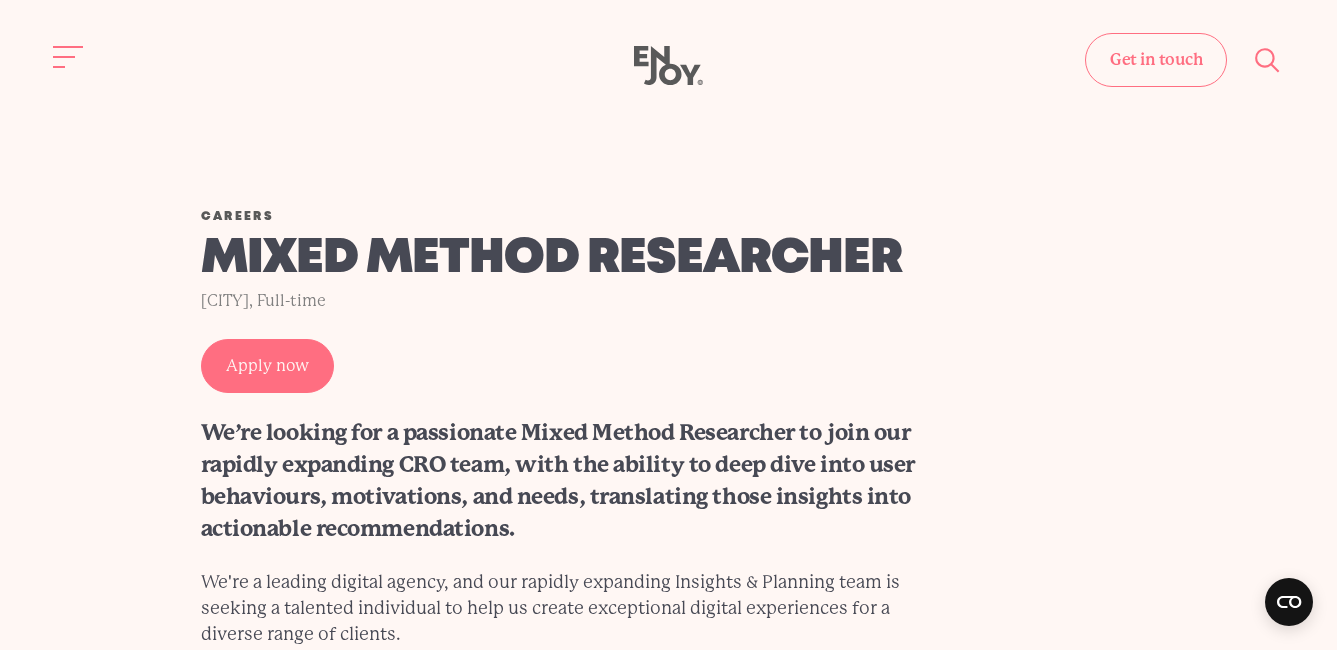click on "We’re looking for a passionate Mixed Method Researcher to join our rapidly expanding CRO team, with the ability to deep dive into user behaviours, motivations, and needs, translating those insights into actionable recommendations." at bounding box center (575, 481) 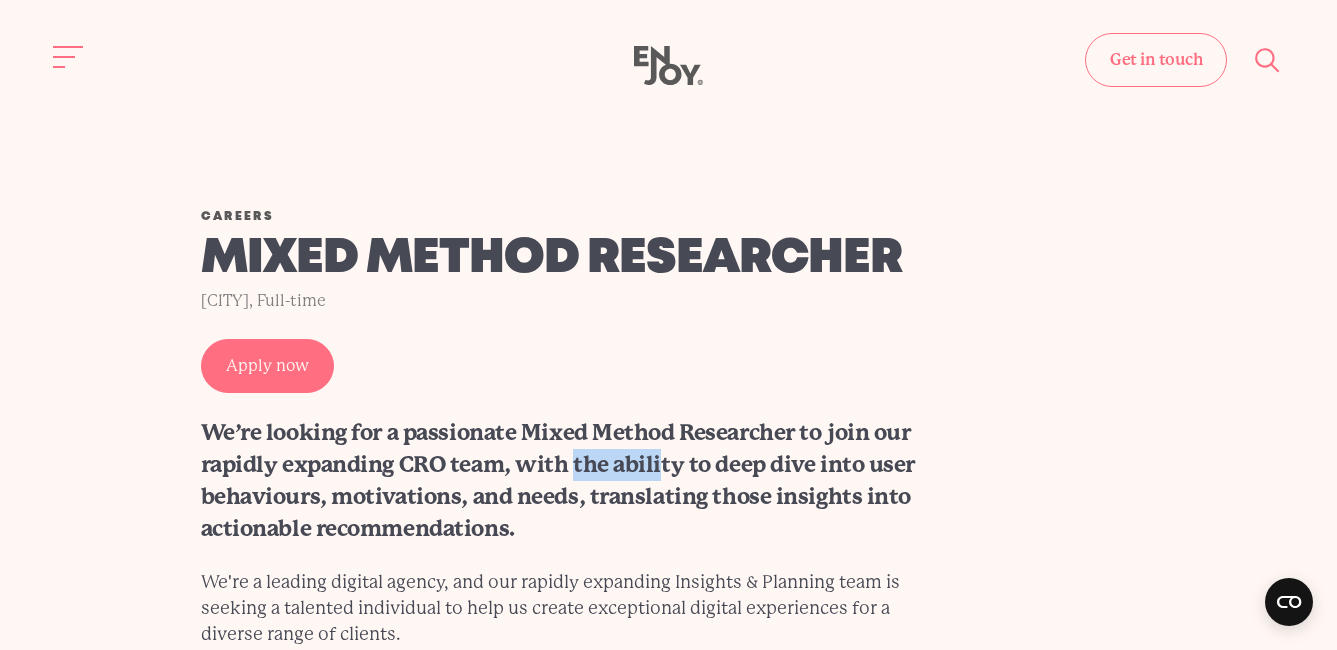 click on "We’re looking for a passionate Mixed Method Researcher to join our rapidly expanding CRO team, with the ability to deep dive into user behaviours, motivations, and needs, translating those insights into actionable recommendations." at bounding box center (575, 481) 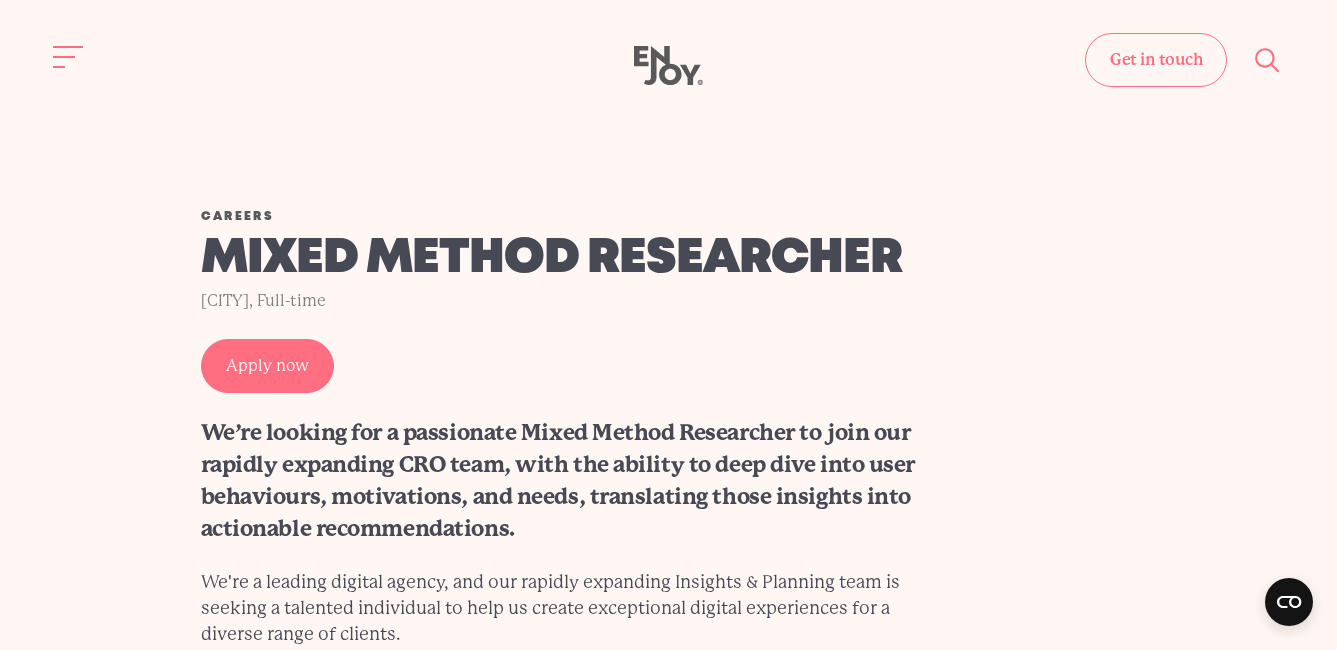 drag, startPoint x: 371, startPoint y: 473, endPoint x: 374, endPoint y: 494, distance: 21.213203 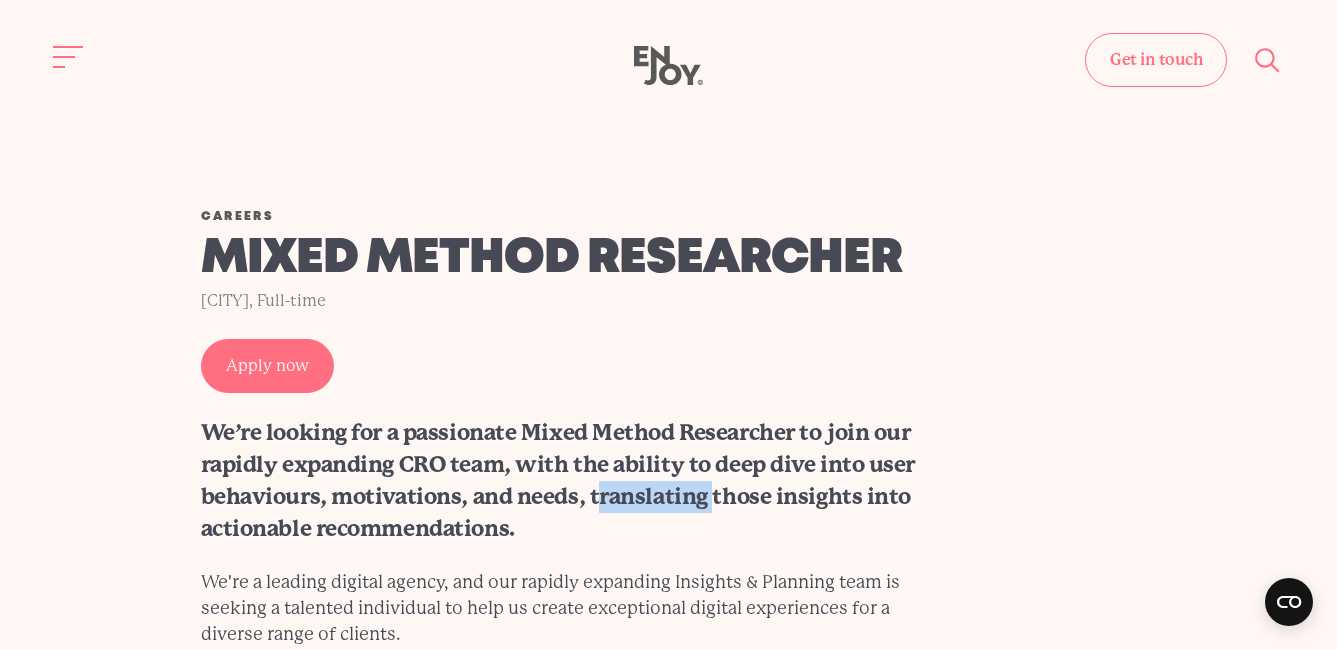 click on "We’re looking for a passionate Mixed Method Researcher to join our rapidly expanding CRO team, with the ability to deep dive into user behaviours, motivations, and needs, translating those insights into actionable recommendations." at bounding box center (575, 481) 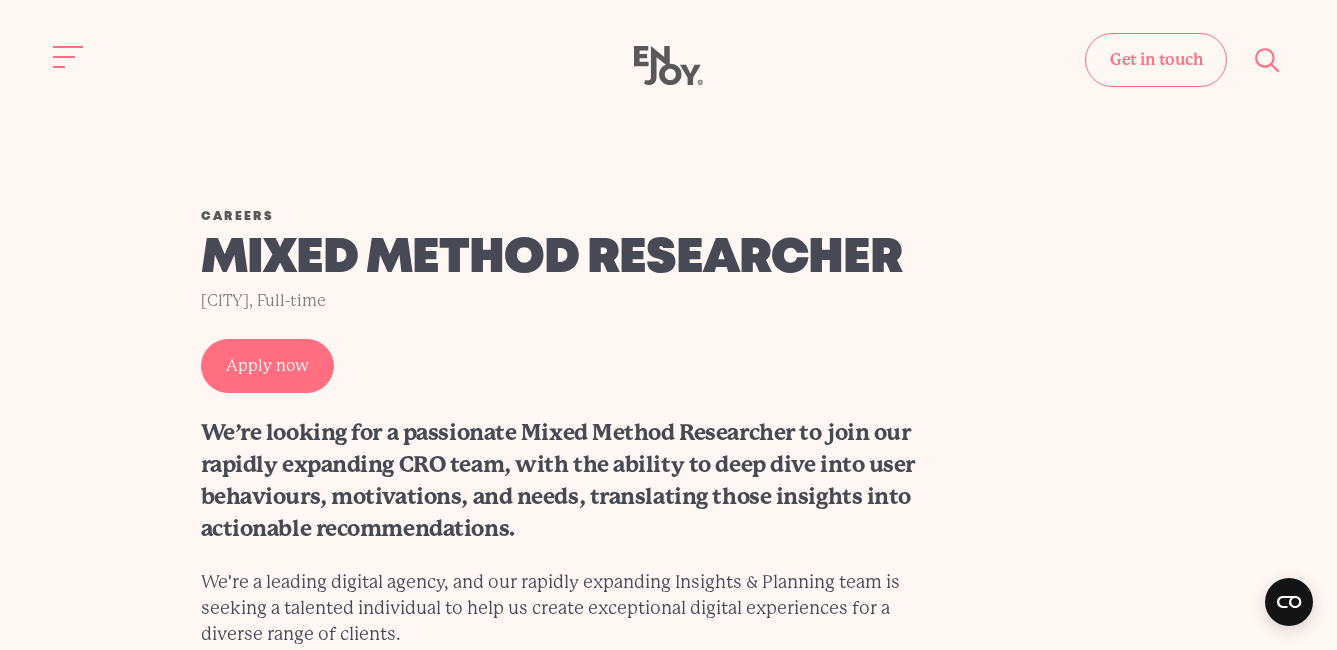 drag, startPoint x: 374, startPoint y: 494, endPoint x: 499, endPoint y: 498, distance: 125.06398 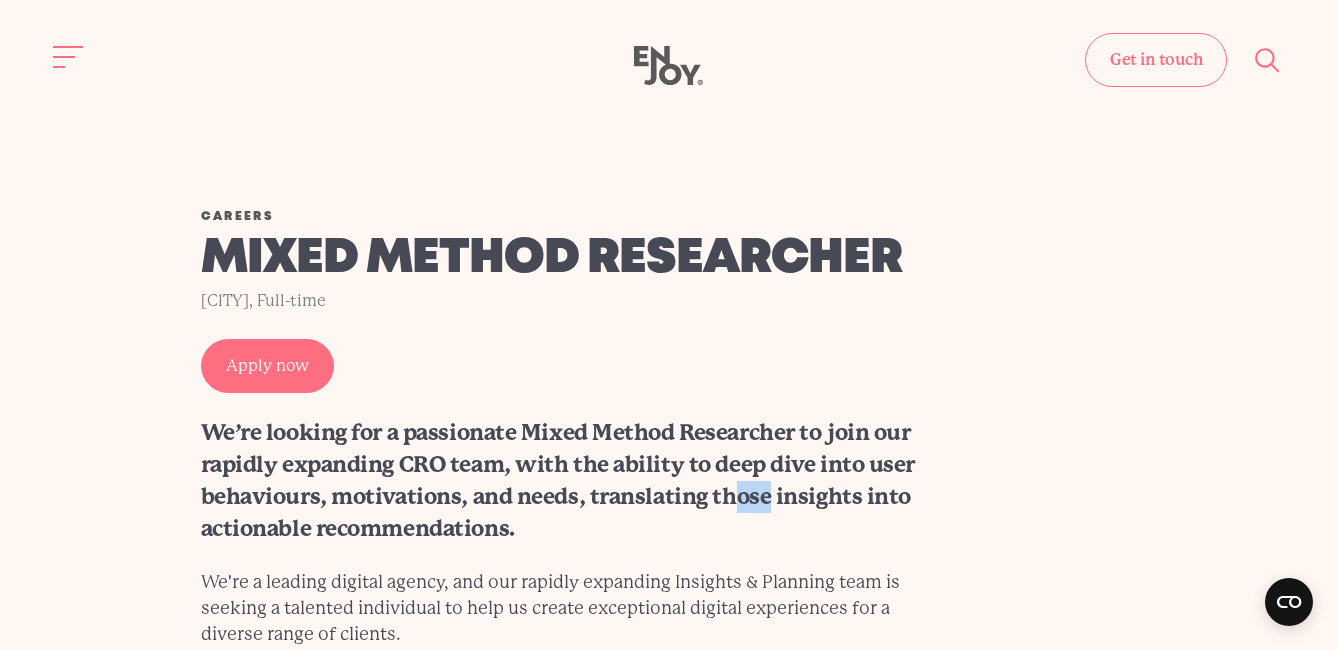 click on "We’re looking for a passionate Mixed Method Researcher to join our rapidly expanding CRO team, with the ability to deep dive into user behaviours, motivations, and needs, translating those insights into actionable recommendations." at bounding box center (575, 481) 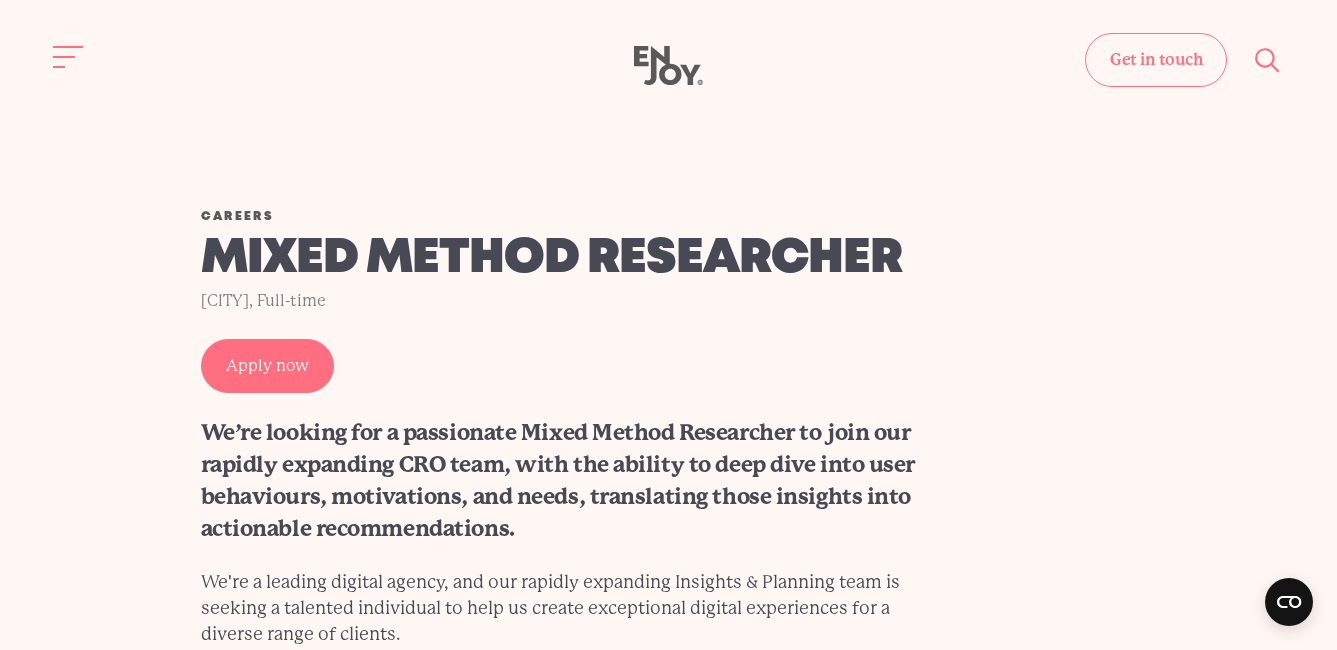 drag, startPoint x: 499, startPoint y: 498, endPoint x: 557, endPoint y: 502, distance: 58.137768 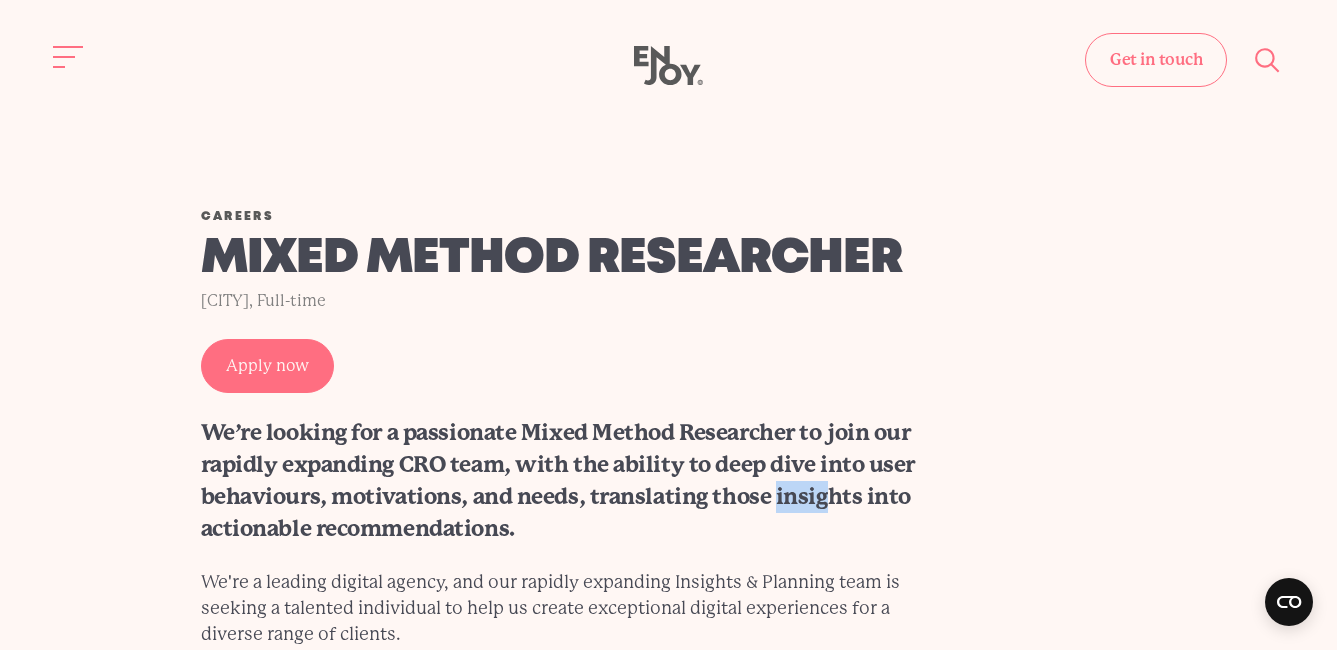 click on "We’re looking for a passionate Mixed Method Researcher to join our rapidly expanding CRO team, with the ability to deep dive into user behaviours, motivations, and needs, translating those insights into actionable recommendations." at bounding box center (575, 481) 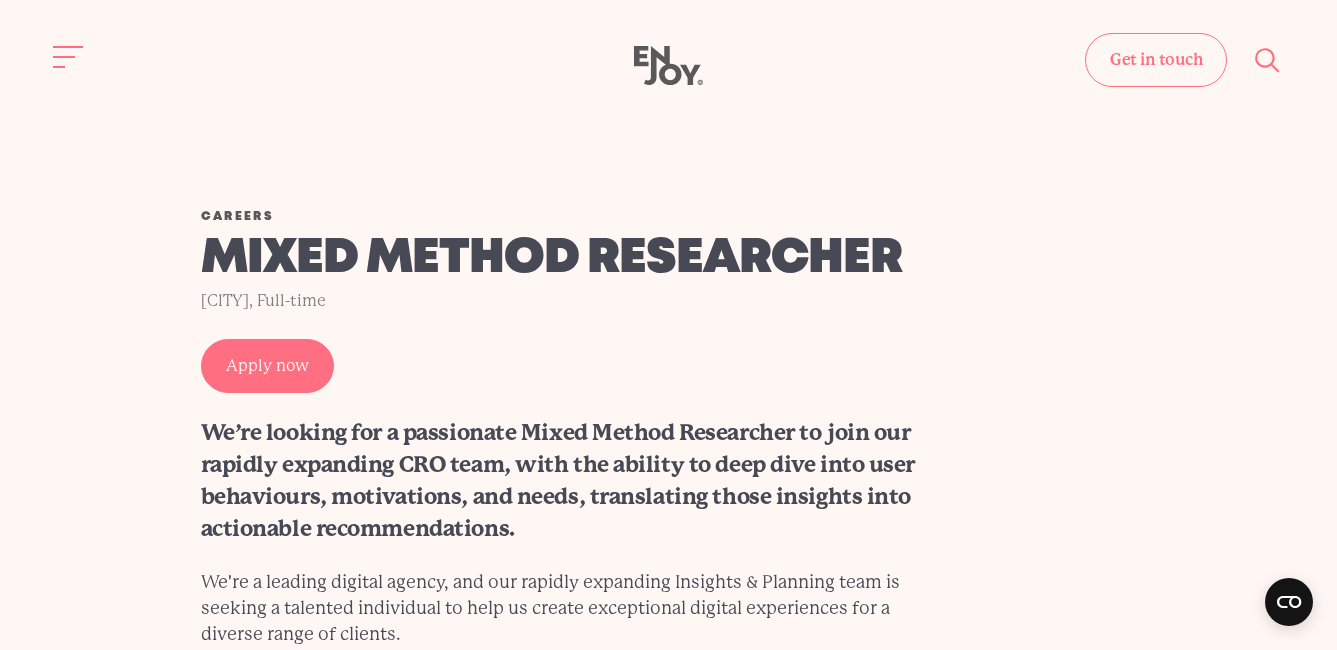 drag, startPoint x: 557, startPoint y: 502, endPoint x: 657, endPoint y: 501, distance: 100.005 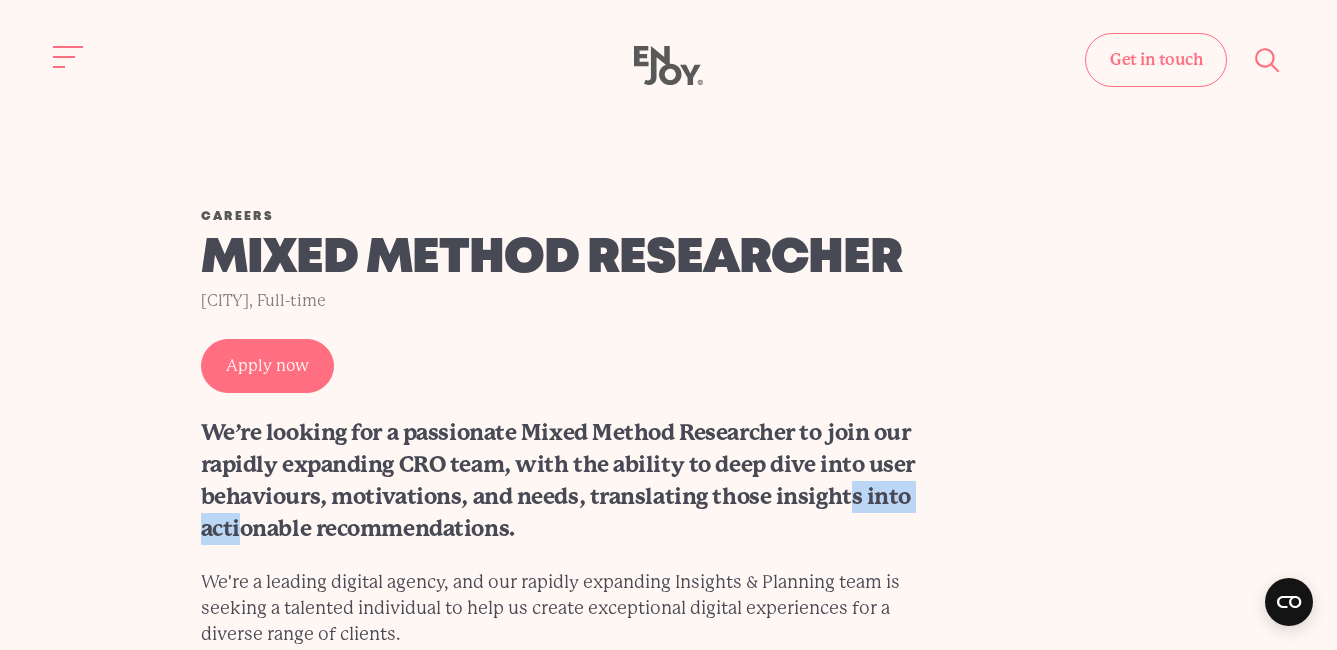 click on "We’re looking for a passionate Mixed Method Researcher to join our rapidly expanding CRO team, with the ability to deep dive into user behaviours, motivations, and needs, translating those insights into actionable recommendations." at bounding box center (575, 481) 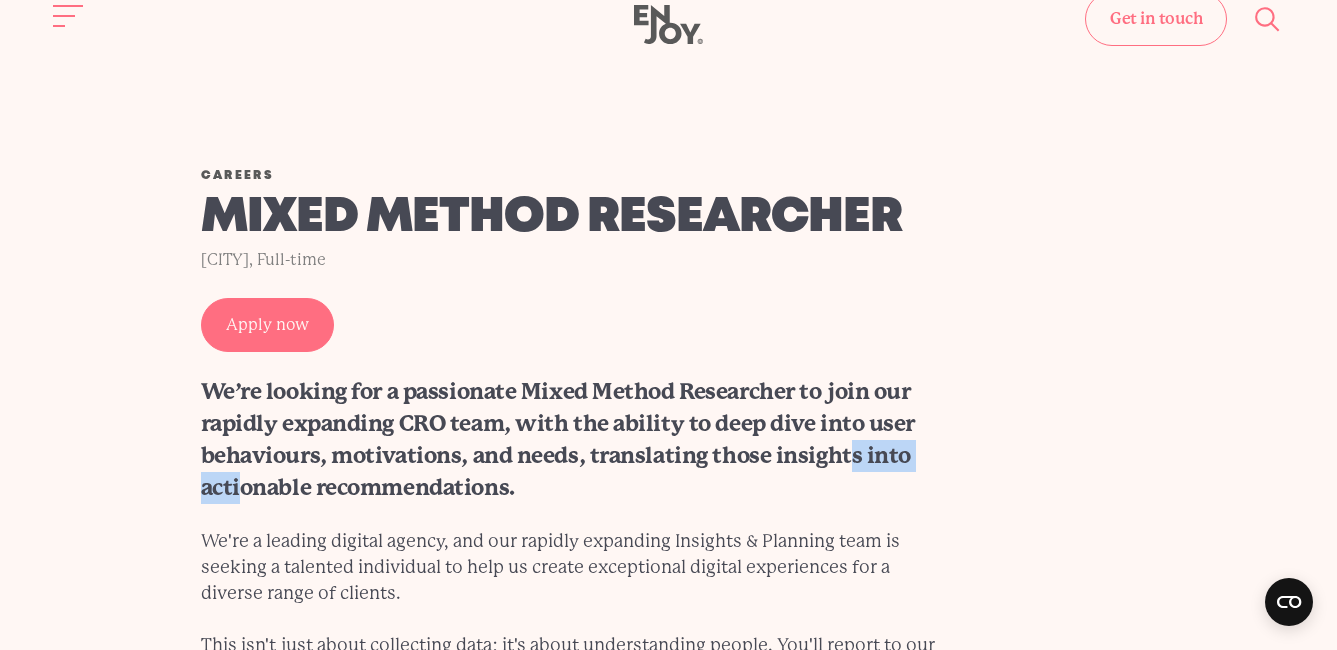 scroll, scrollTop: 77, scrollLeft: 0, axis: vertical 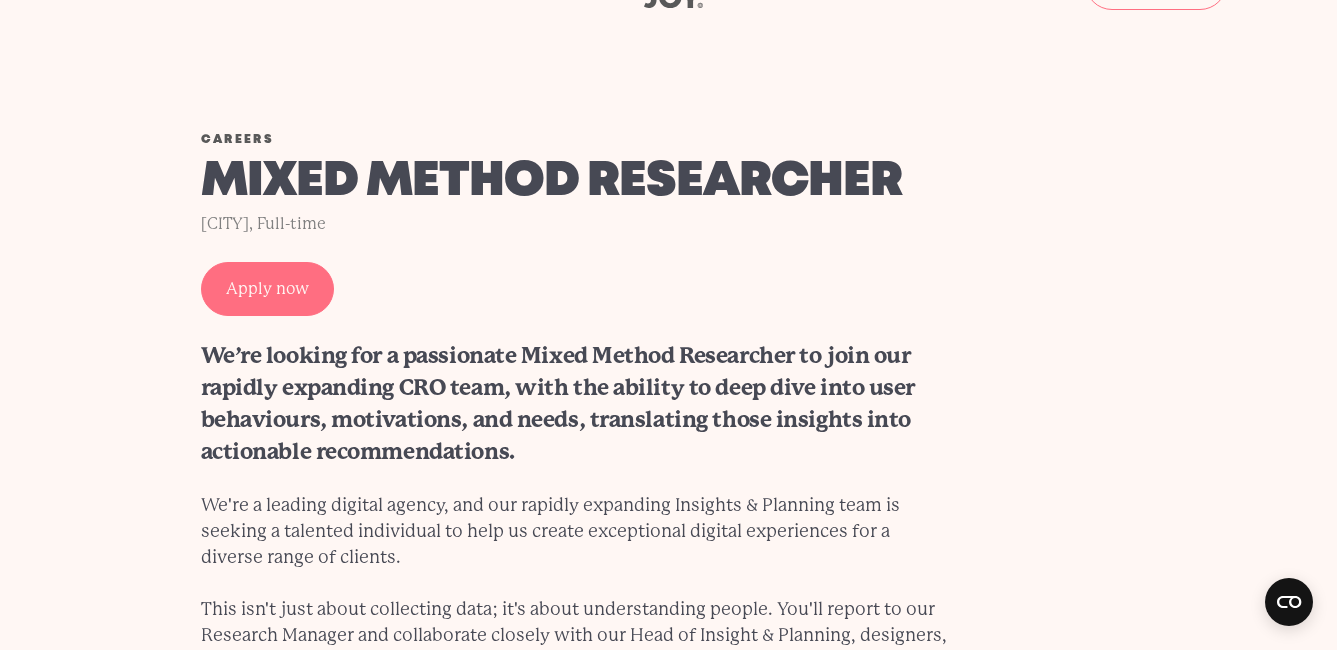 click on "Careers
Mixed Method Researcher
Leeds, Full-time
Apply now
We’re looking for a passionate Mixed Method Researcher to join our rapidly expanding CRO team, with the ability to deep dive into user behaviours, motivations, and needs, translating those insights into actionable recommendations.
We're a leading digital agency, and our rapidly expanding Insights & Planning team is seeking a talented individual to help us create exceptional digital experiences for a diverse range of clients." at bounding box center (669, 430) 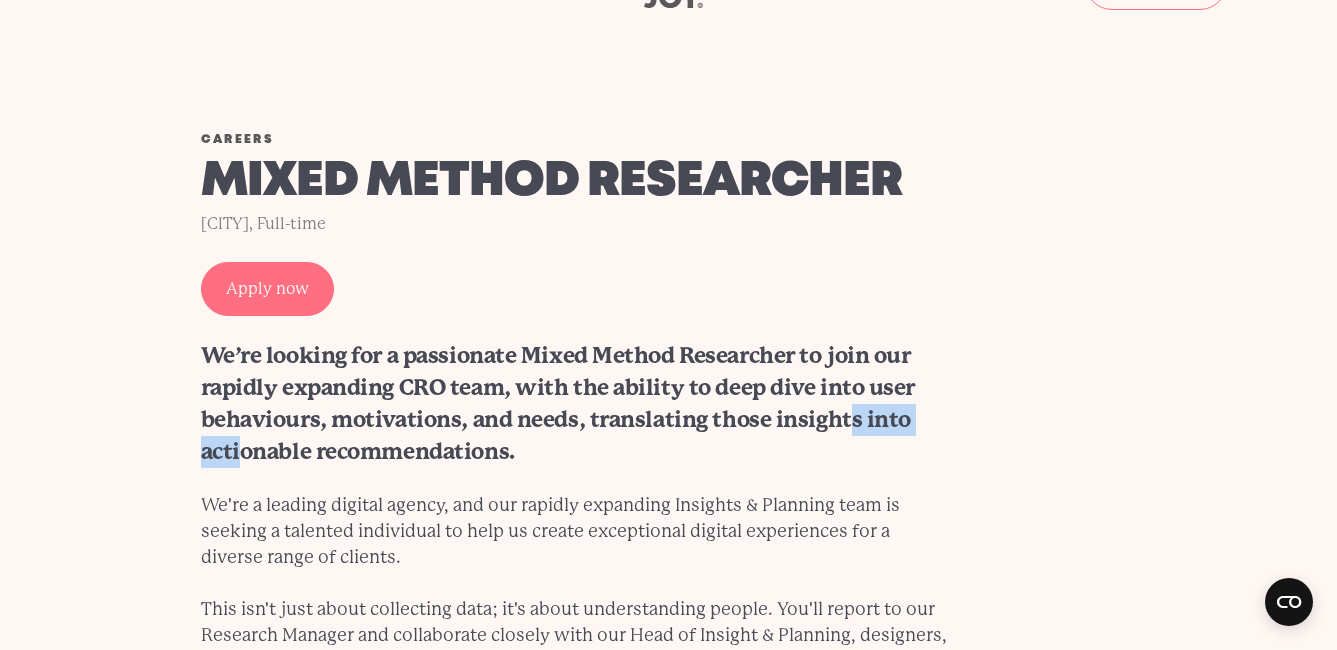 click on "We’re looking for a passionate Mixed Method Researcher to join our rapidly expanding CRO team, with the ability to deep dive into user behaviours, motivations, and needs, translating those insights into actionable recommendations." at bounding box center [575, 404] 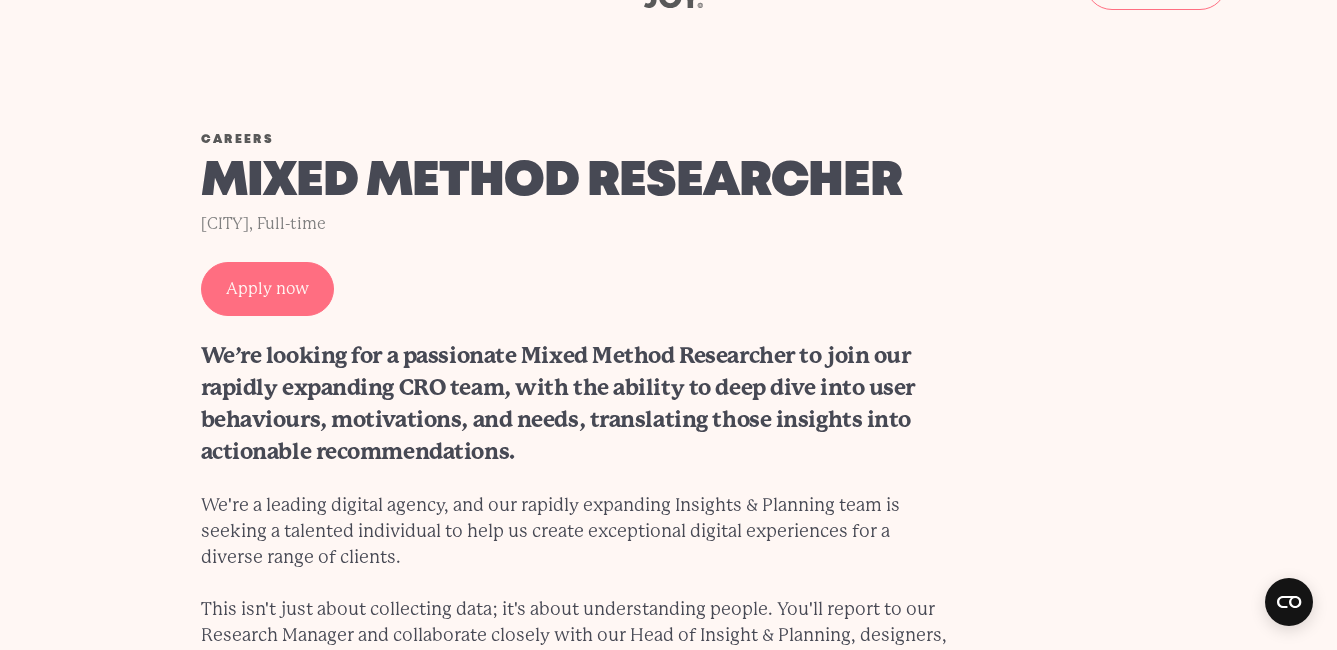 drag, startPoint x: 640, startPoint y: 406, endPoint x: 647, endPoint y: 442, distance: 36.67424 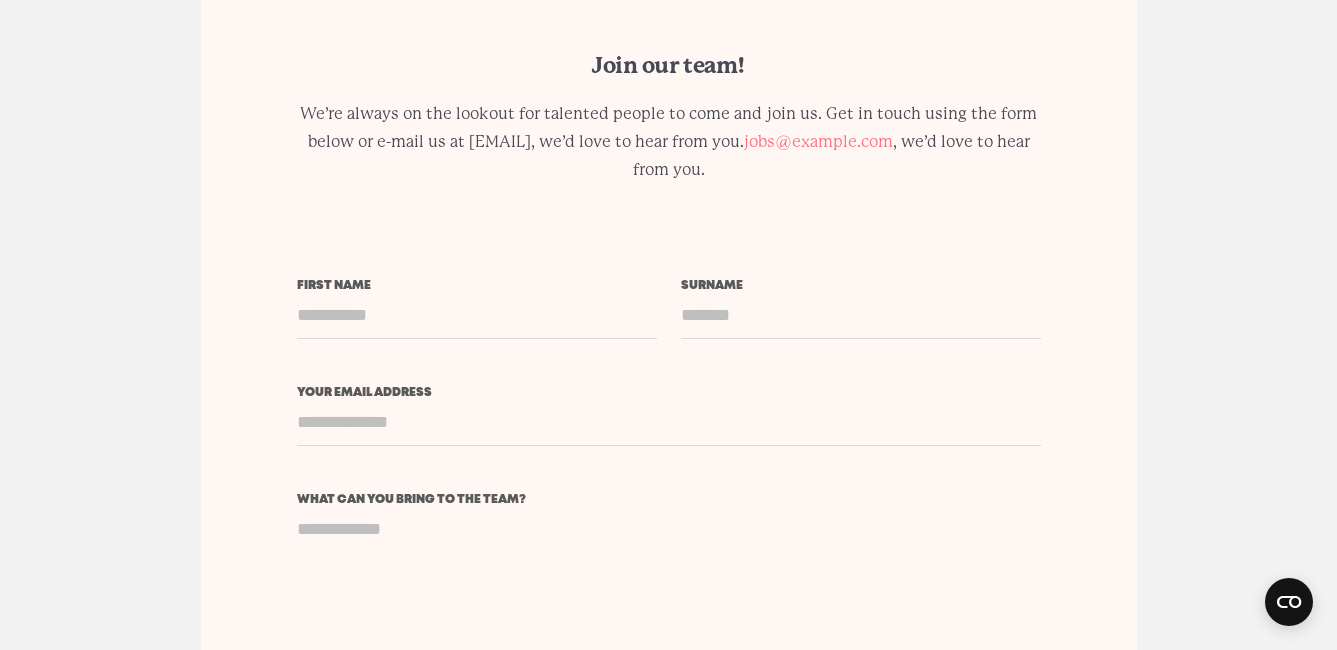 scroll, scrollTop: 4432, scrollLeft: 0, axis: vertical 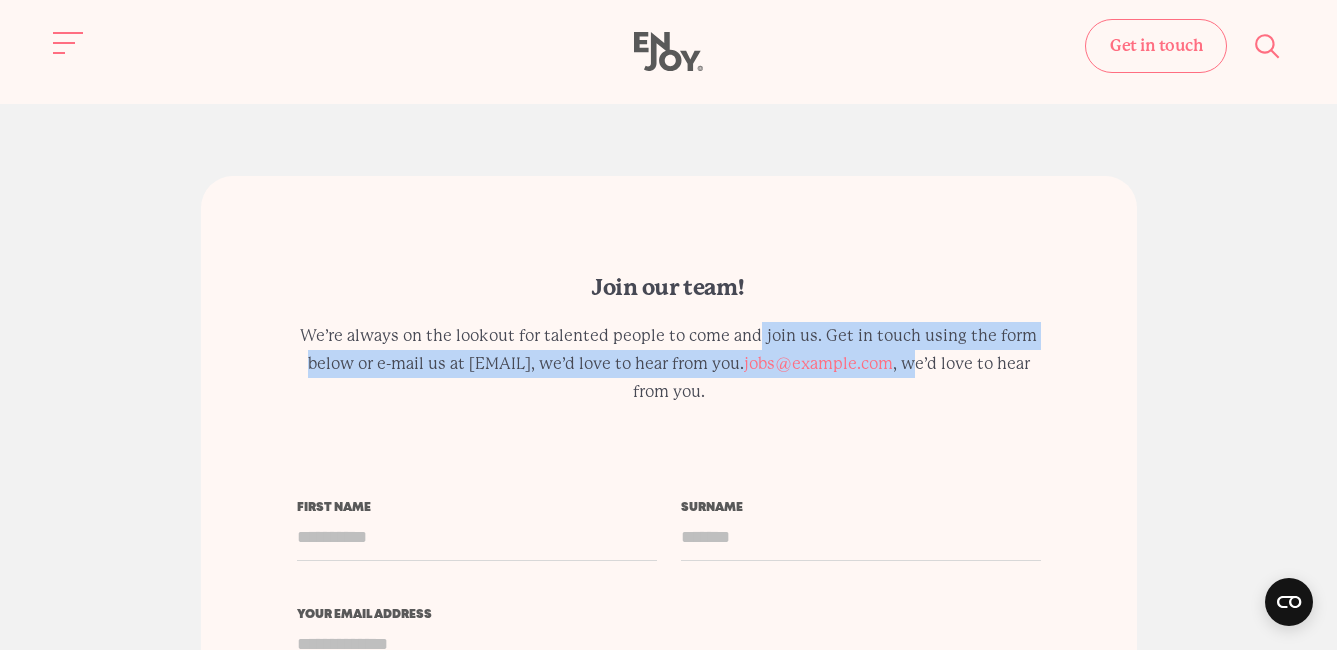 drag, startPoint x: 759, startPoint y: 290, endPoint x: 762, endPoint y: 304, distance: 14.3178215 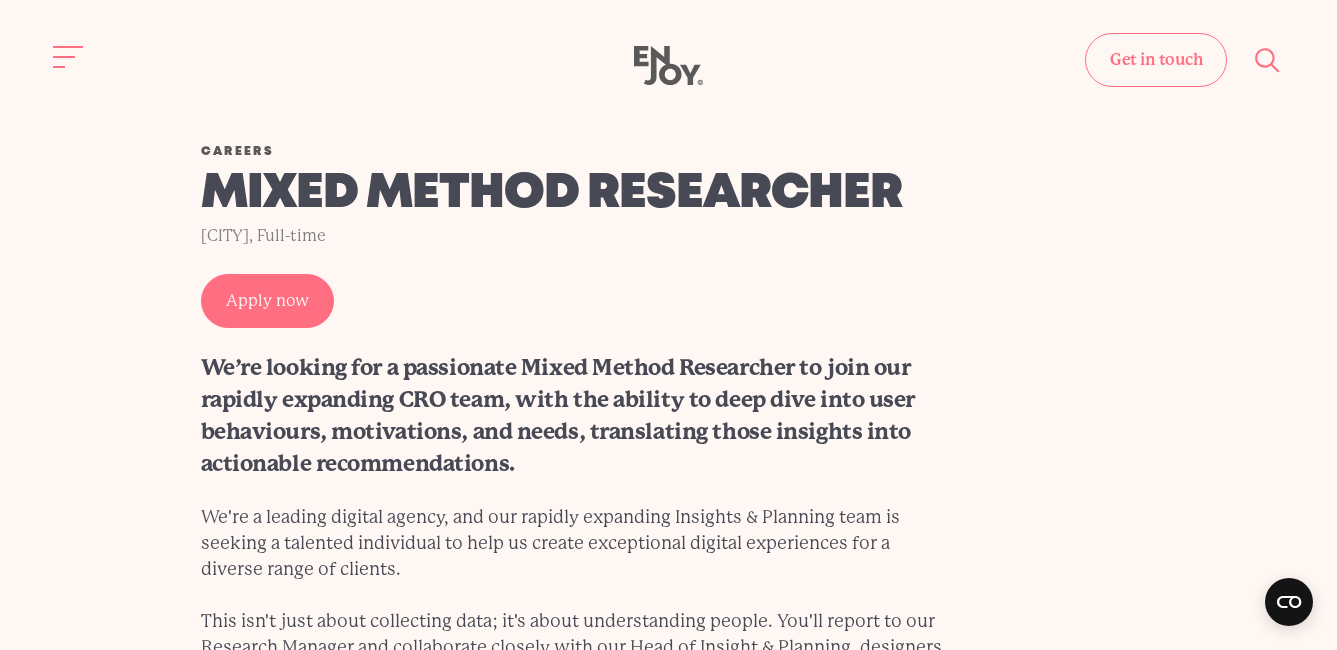 scroll, scrollTop: 64, scrollLeft: 0, axis: vertical 